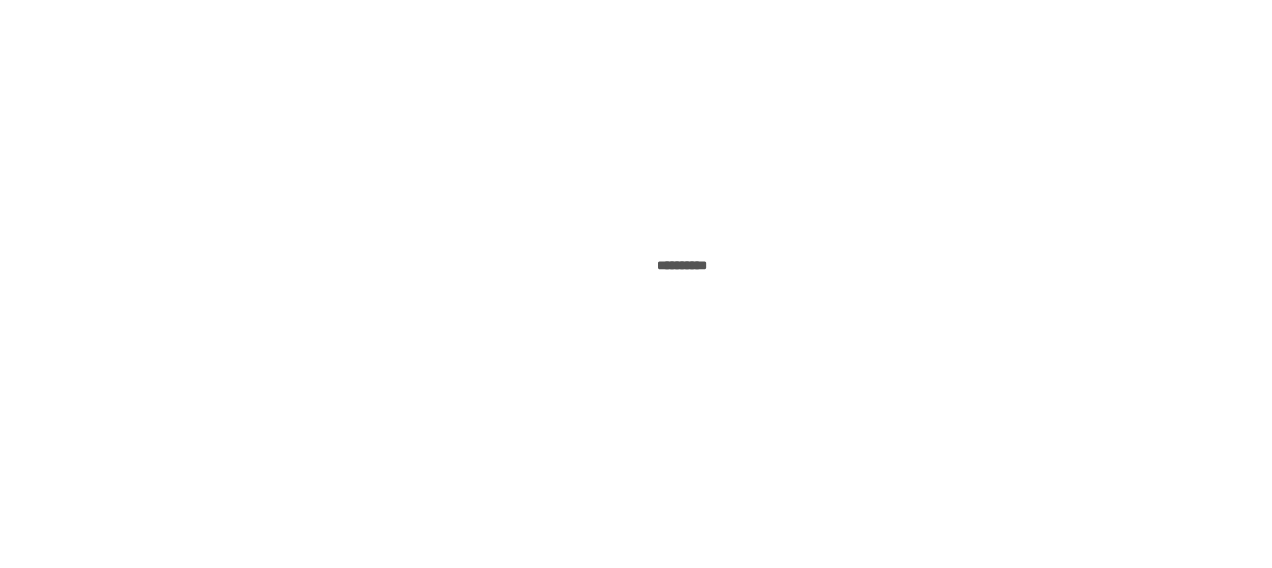 scroll, scrollTop: 0, scrollLeft: 0, axis: both 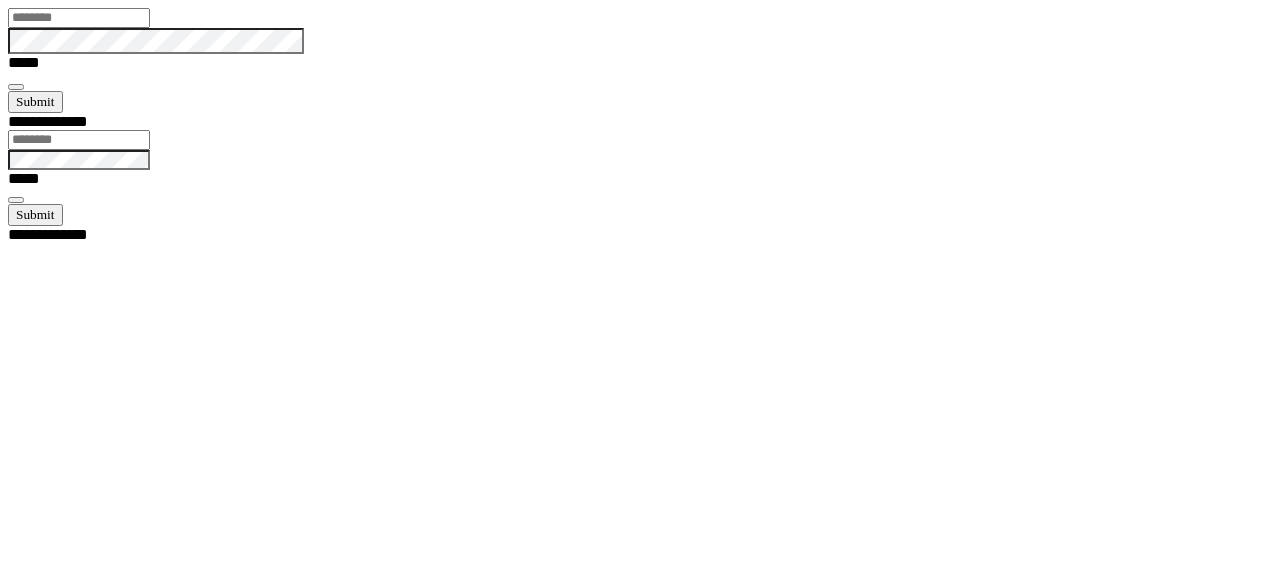 type on "******" 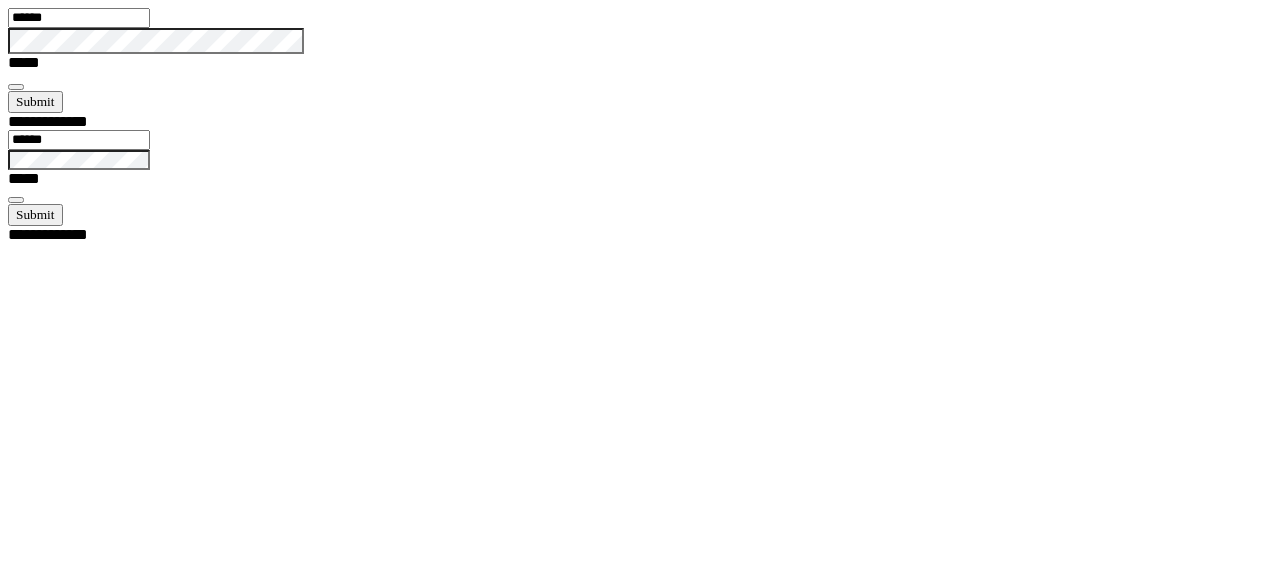 click at bounding box center [16, 87] 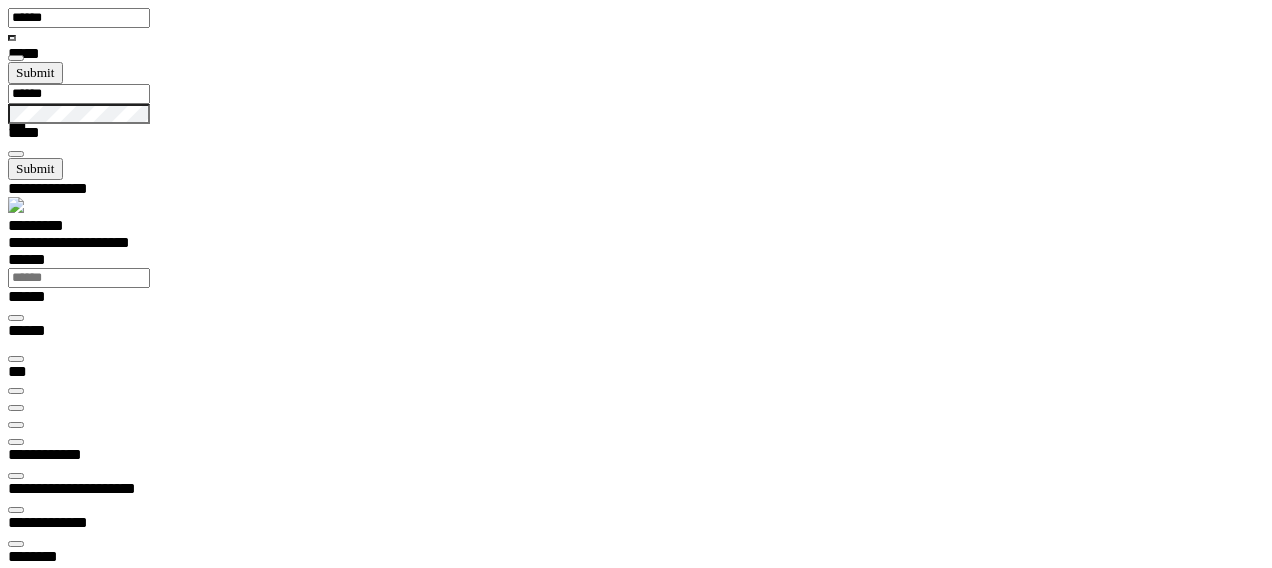 click at bounding box center [16, 425] 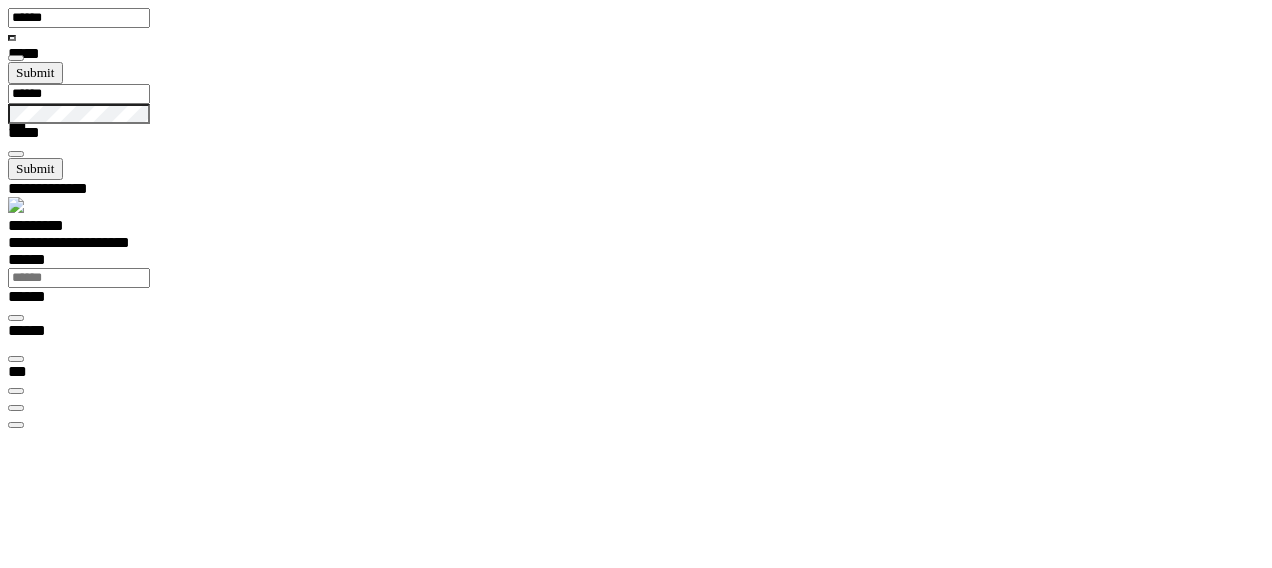 scroll, scrollTop: 0, scrollLeft: 0, axis: both 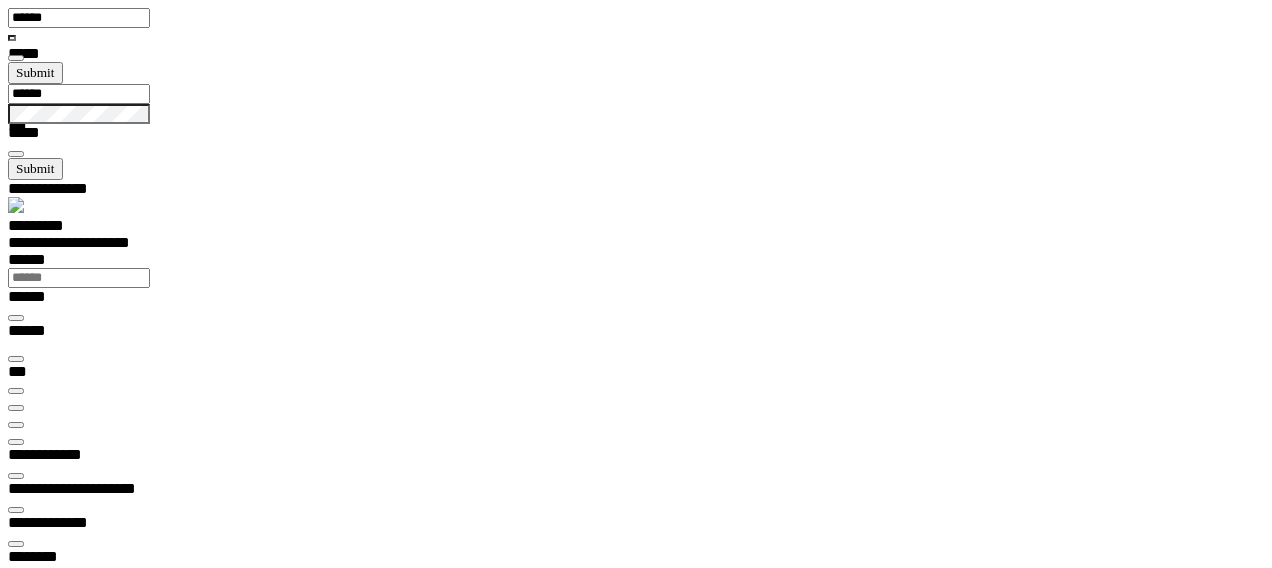 type on "****" 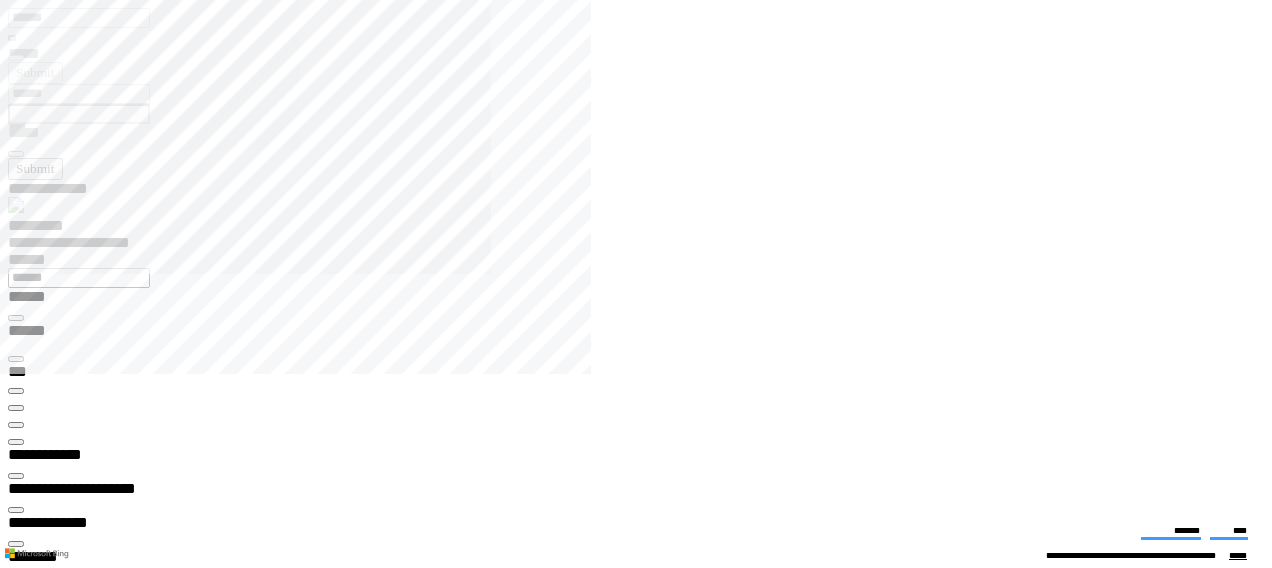 click on "***" at bounding box center [675, 25409] 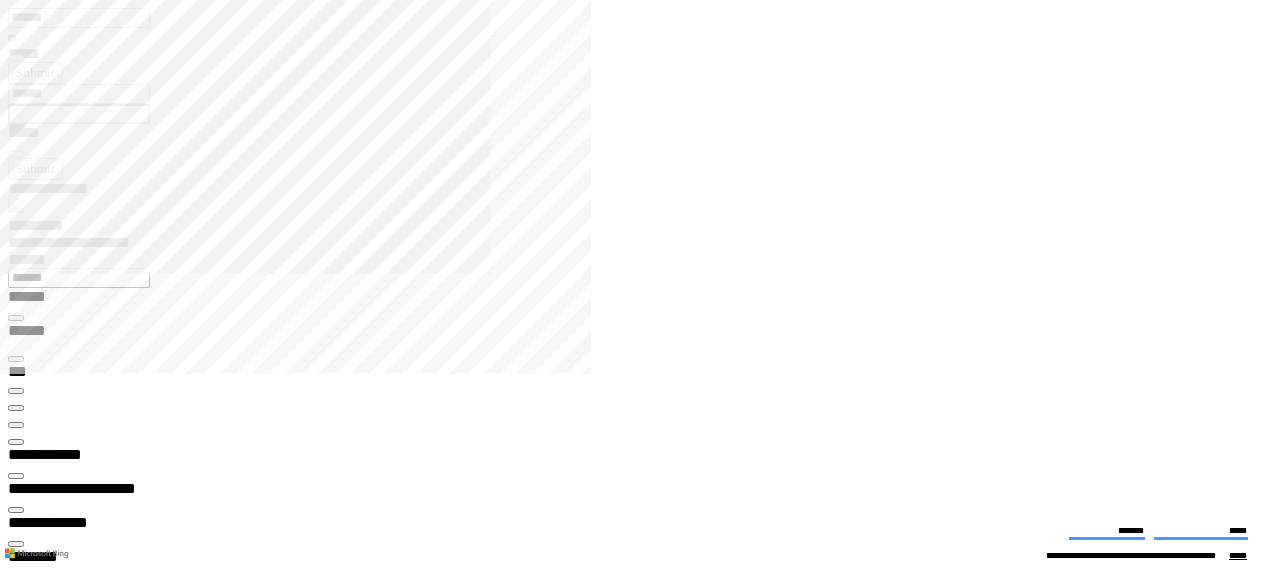 click on "***" at bounding box center [644, 12984] 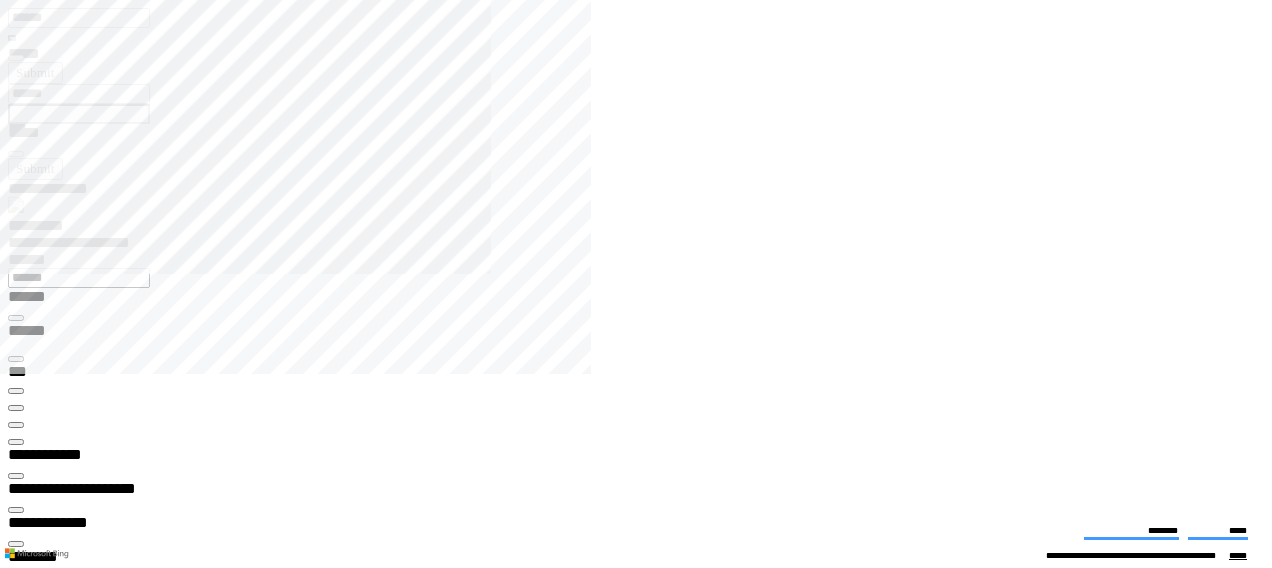 click at bounding box center [16, 425] 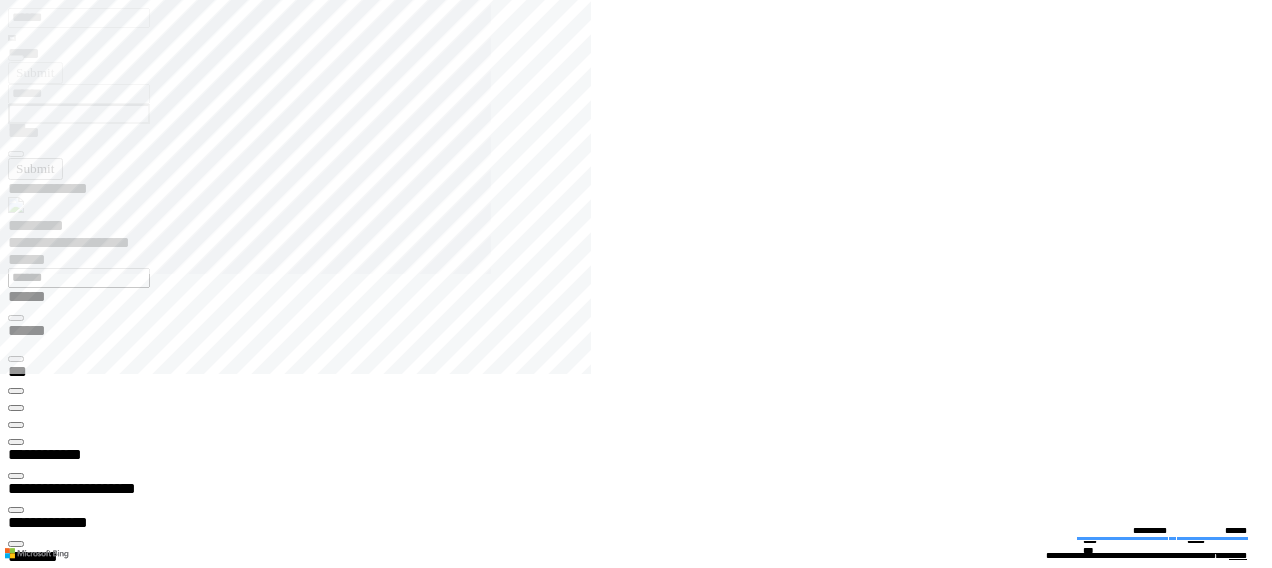 click at bounding box center [16, 15889] 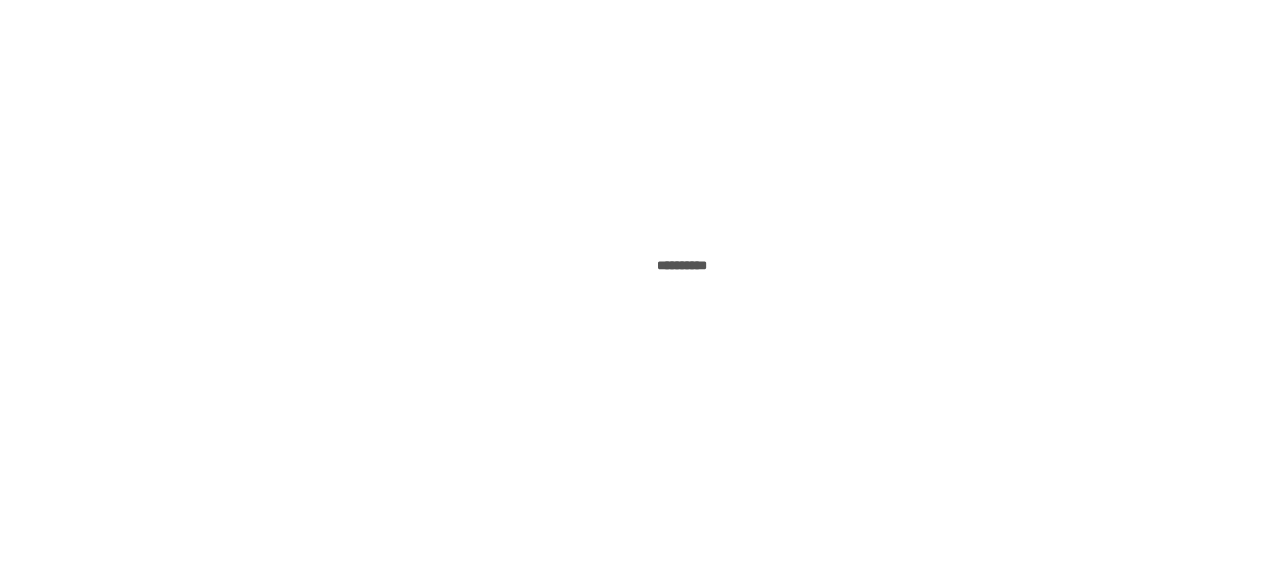 scroll, scrollTop: 0, scrollLeft: 0, axis: both 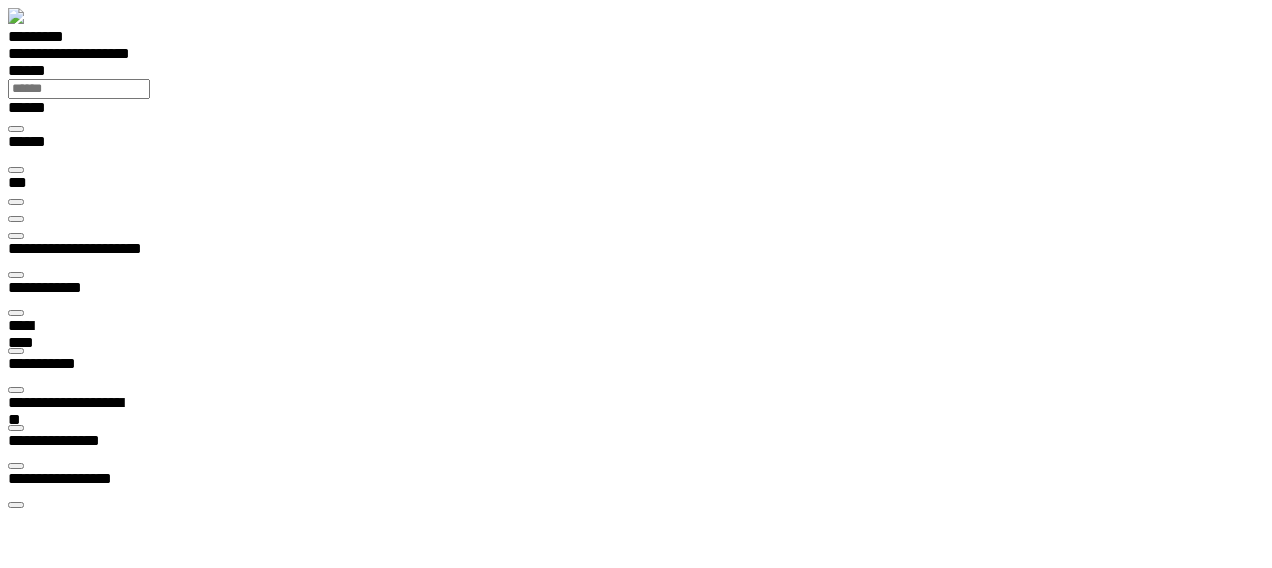 click at bounding box center (16, 236) 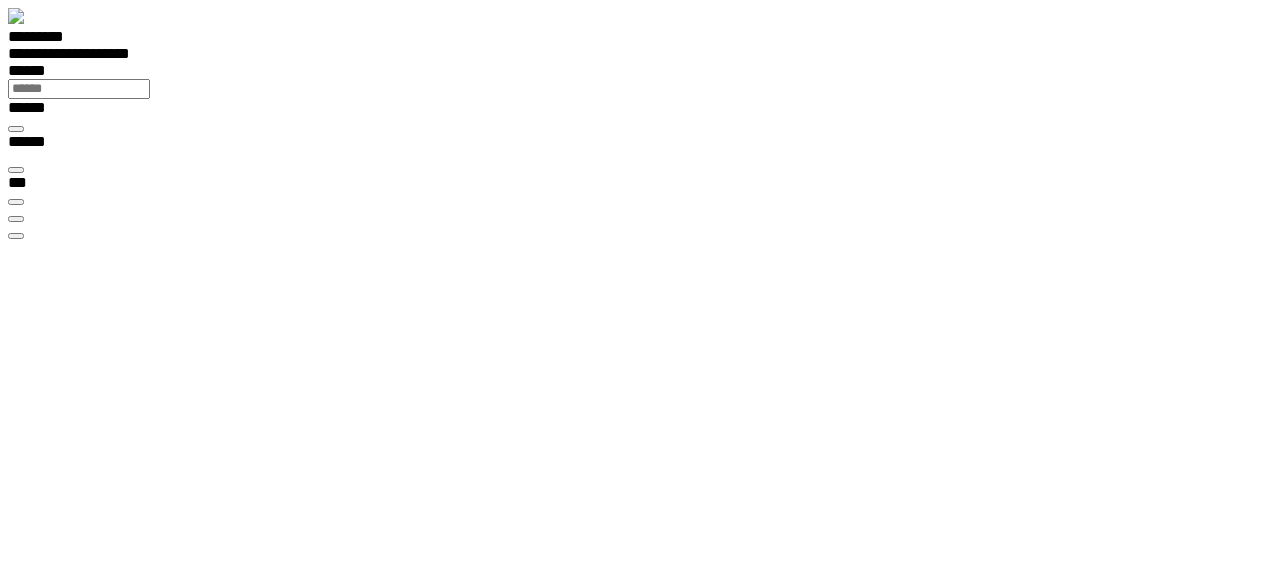 scroll, scrollTop: 99970, scrollLeft: 99870, axis: both 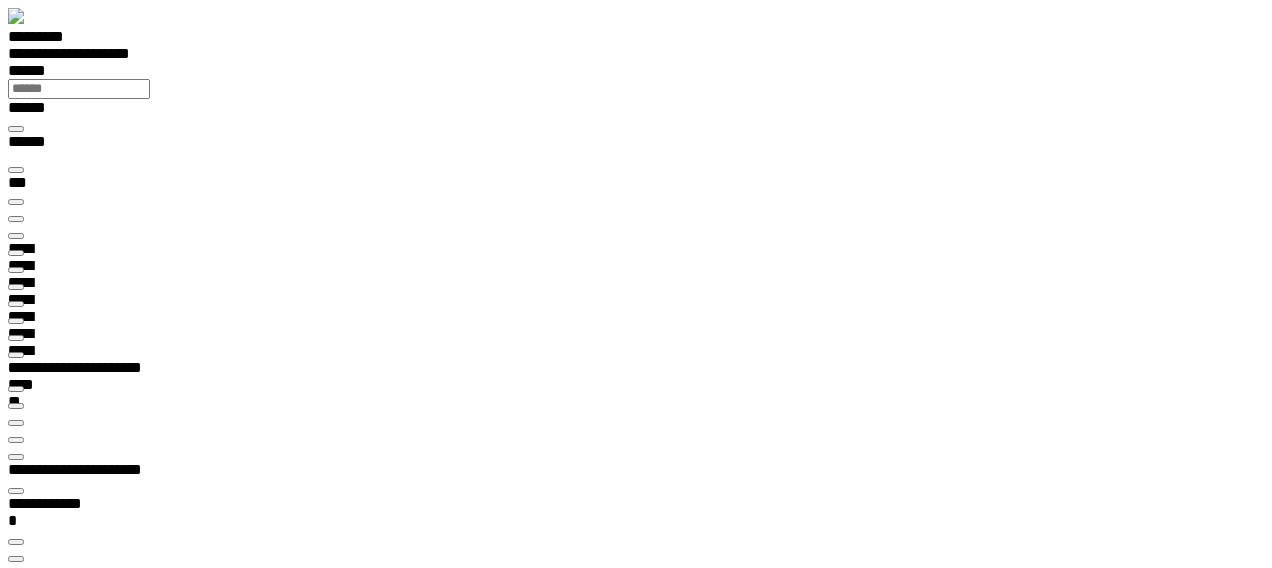 type on "***" 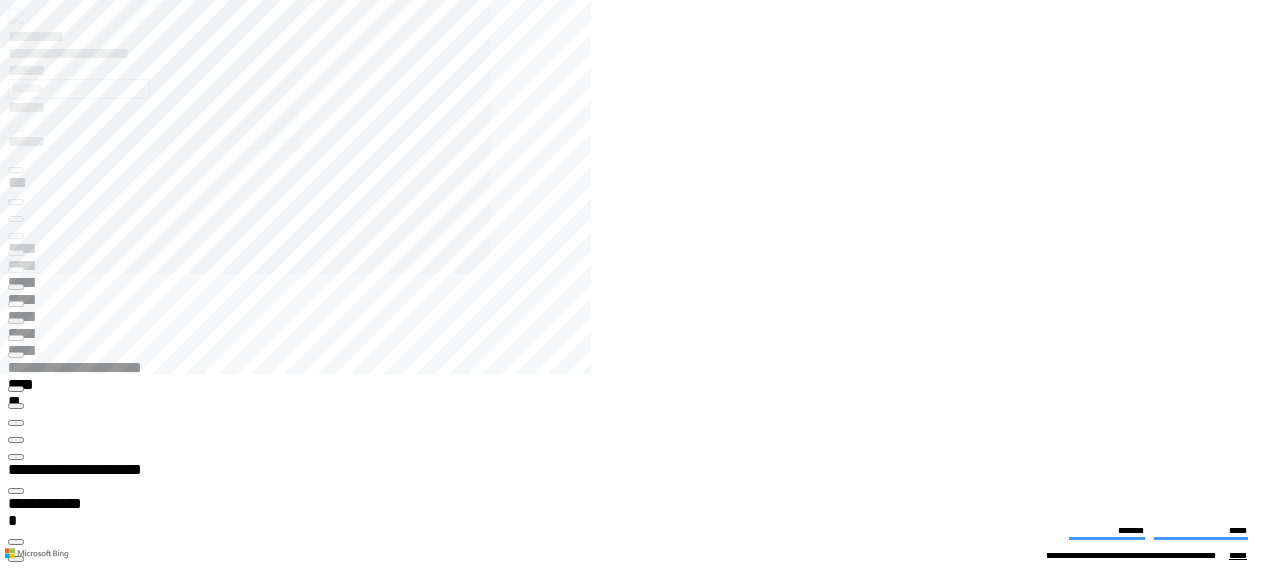 click at bounding box center (644, 17516) 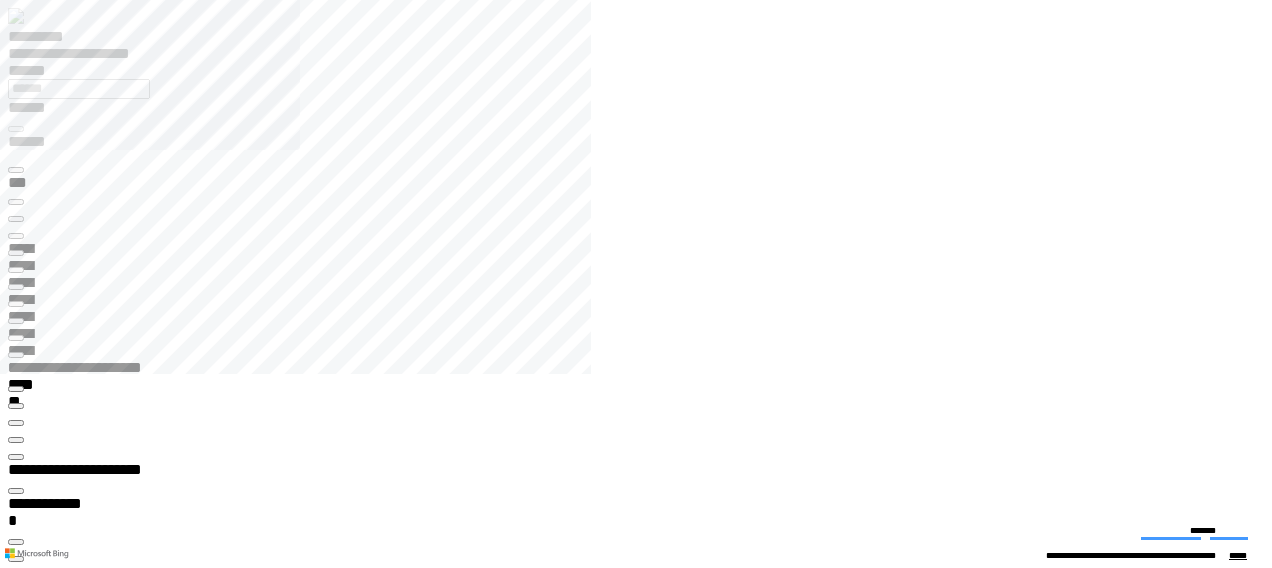type 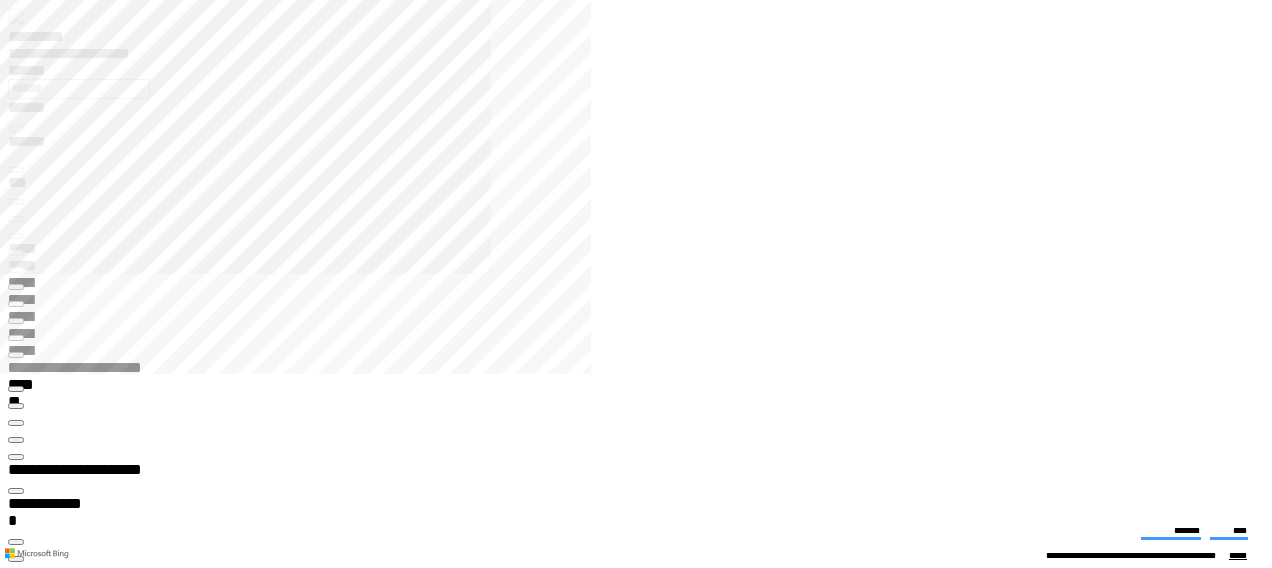 click 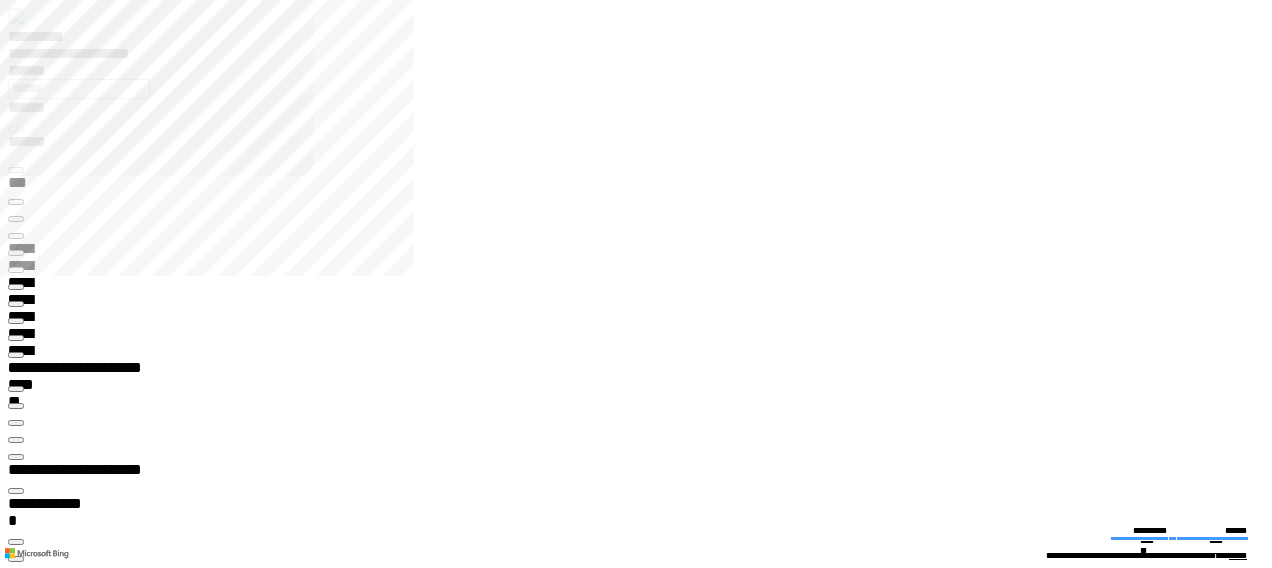 type on "*******" 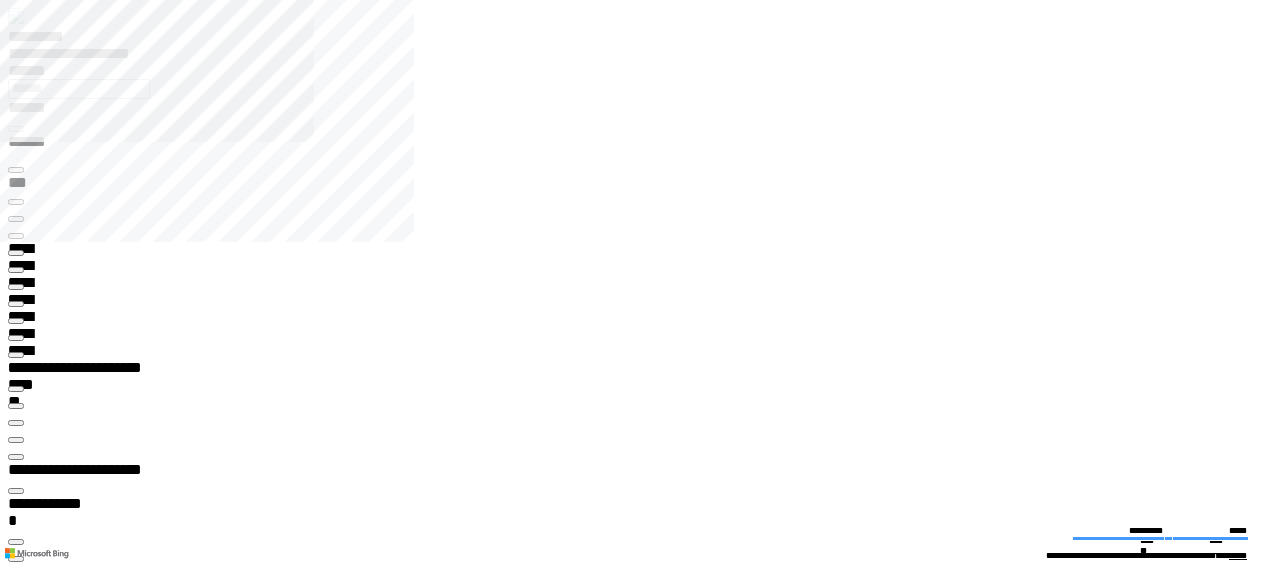 click on "**********" at bounding box center [39, 27547] 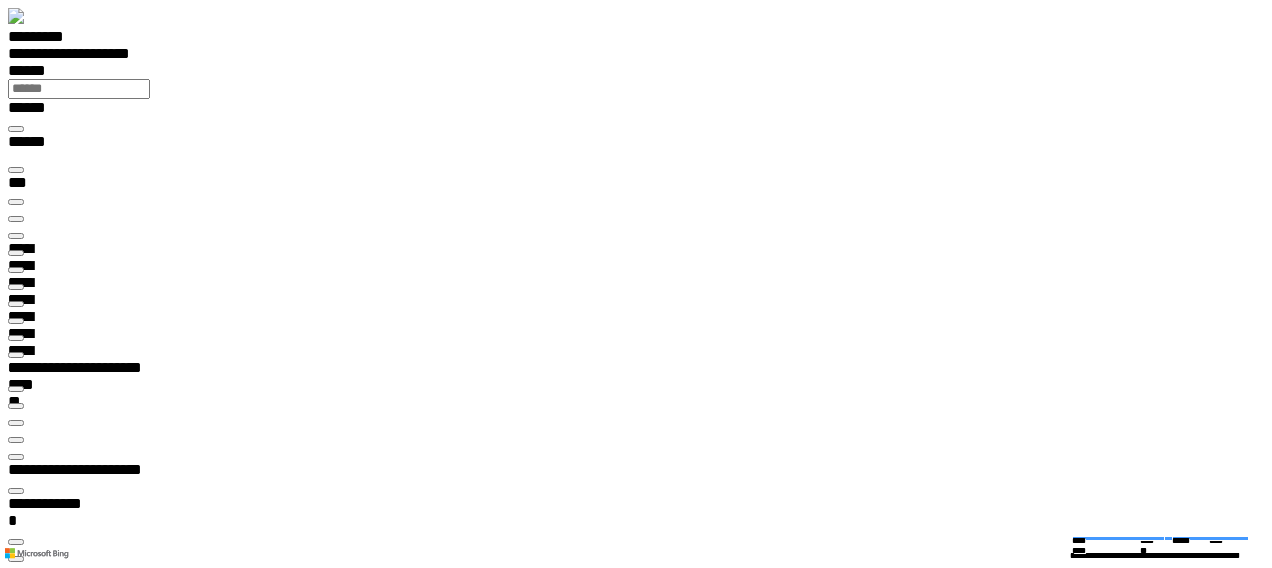 click at bounding box center [16, 236] 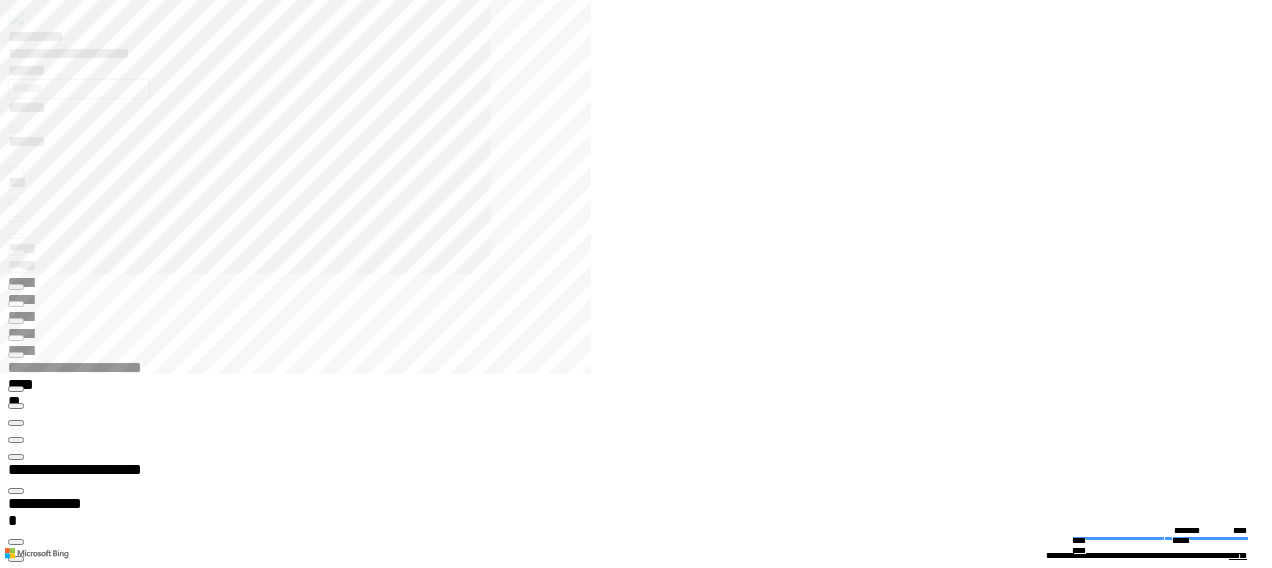 click at bounding box center [644, 17516] 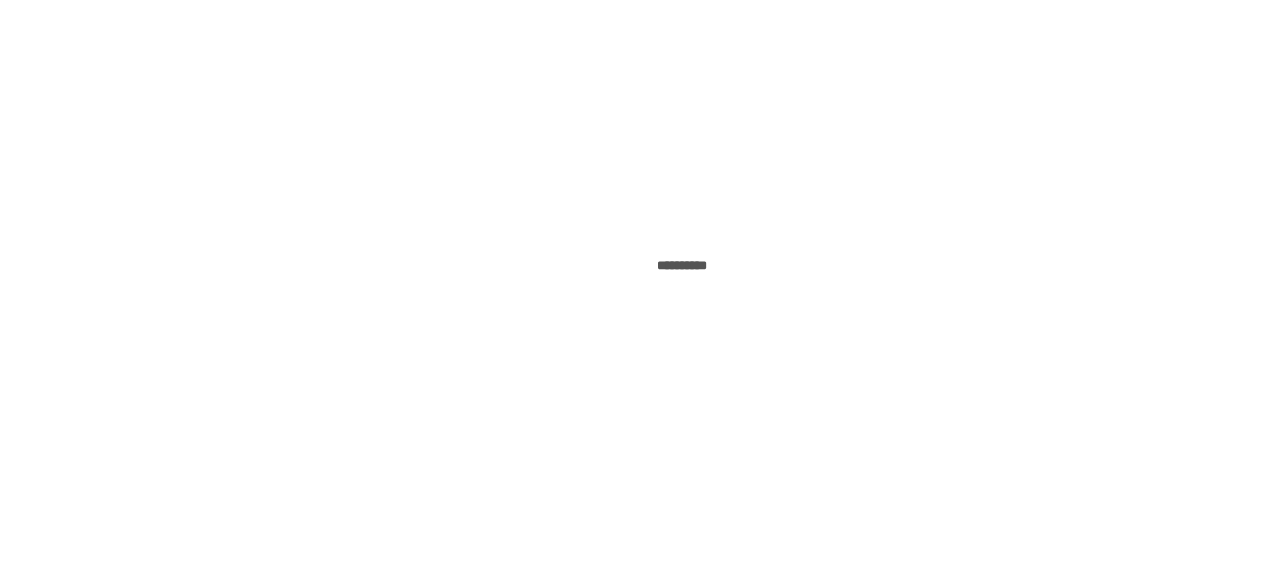 scroll, scrollTop: 0, scrollLeft: 0, axis: both 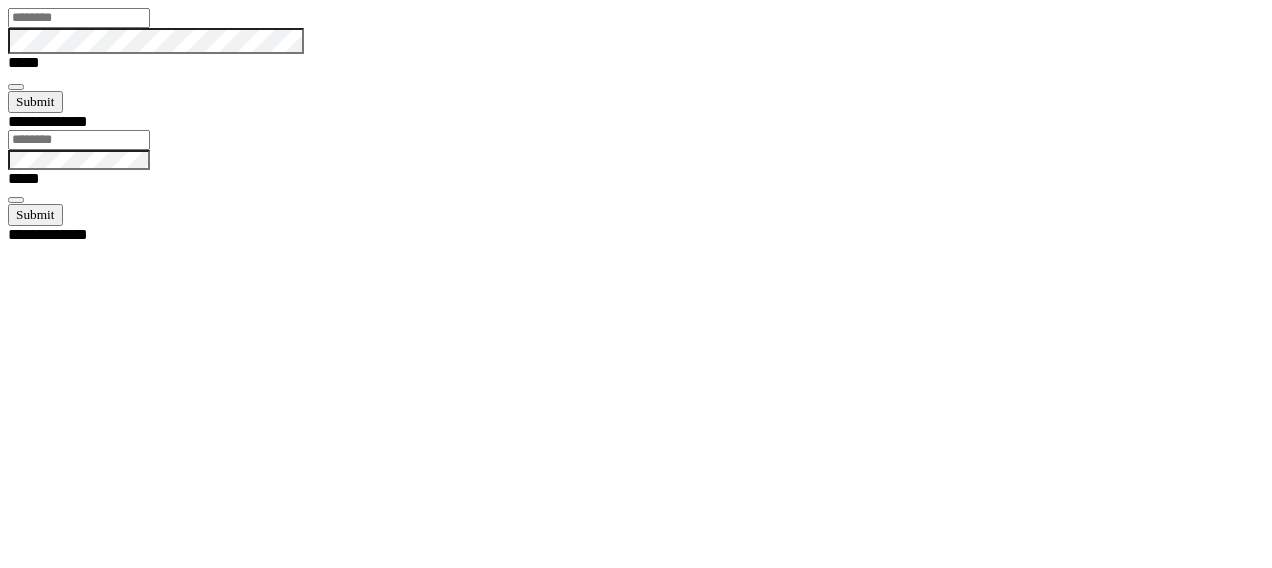 type on "******" 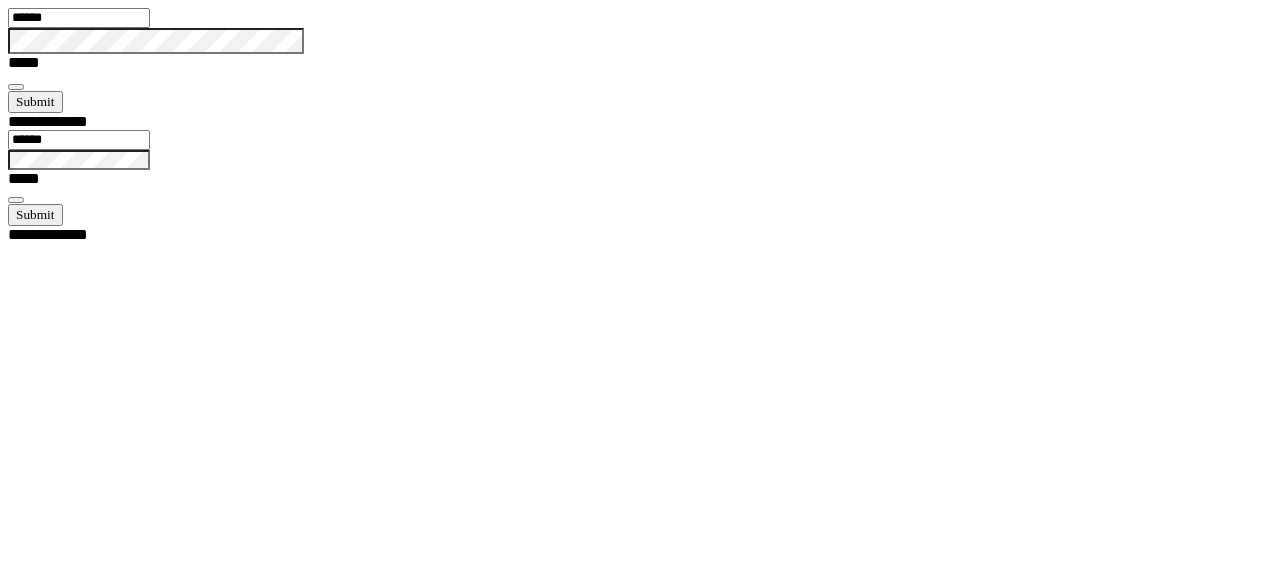 click at bounding box center [16, 87] 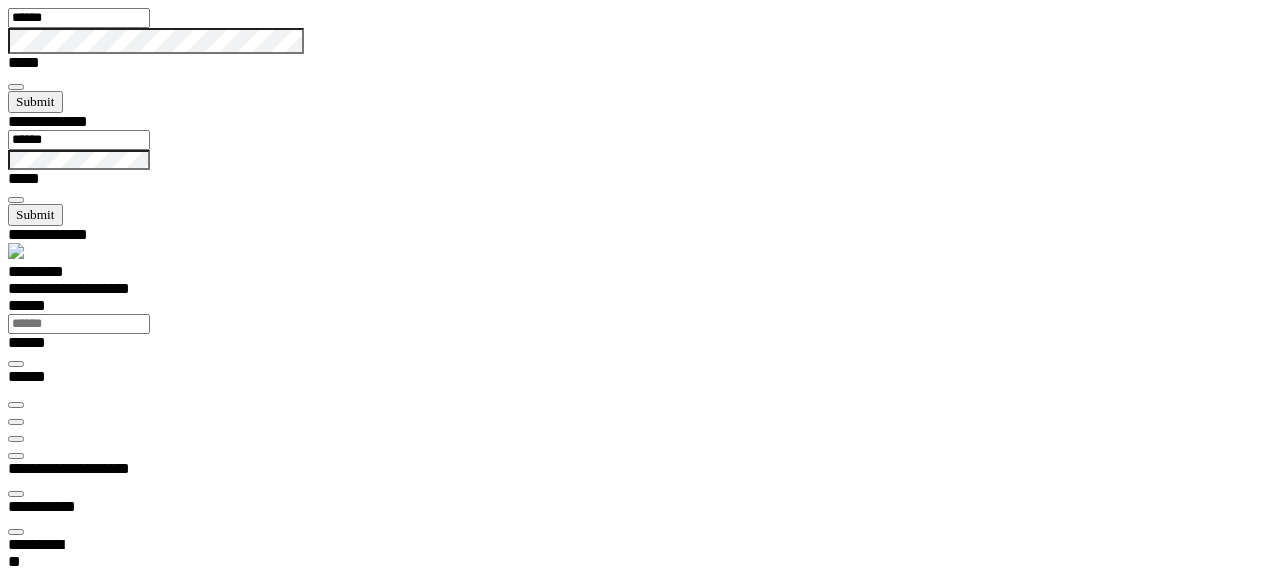 scroll, scrollTop: 99970, scrollLeft: 99870, axis: both 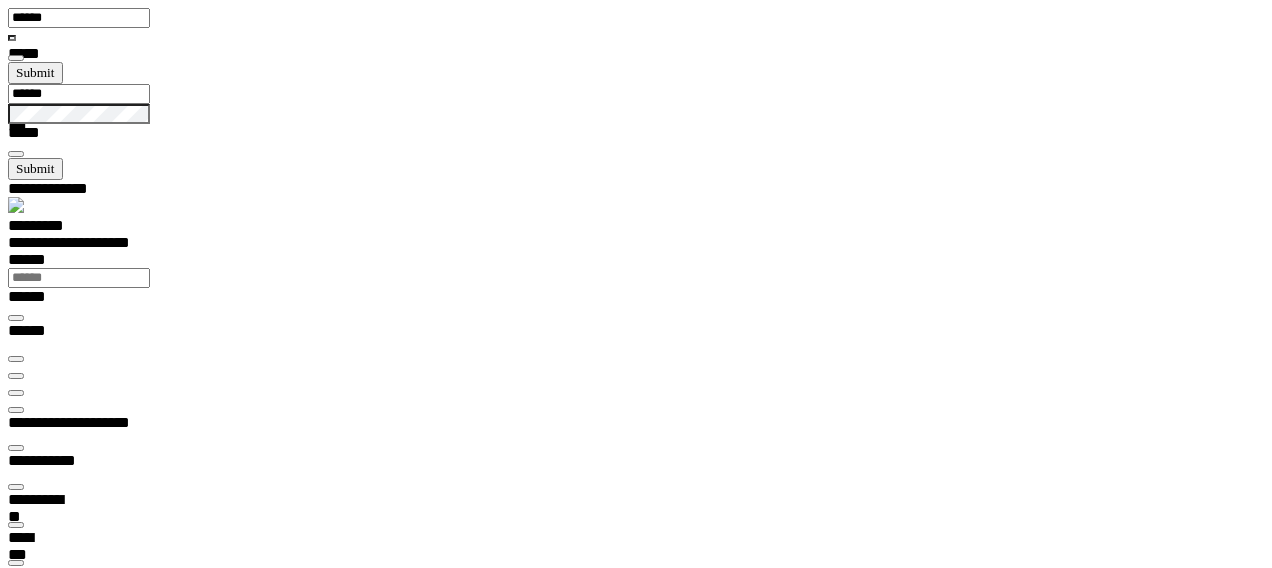 type on "***" 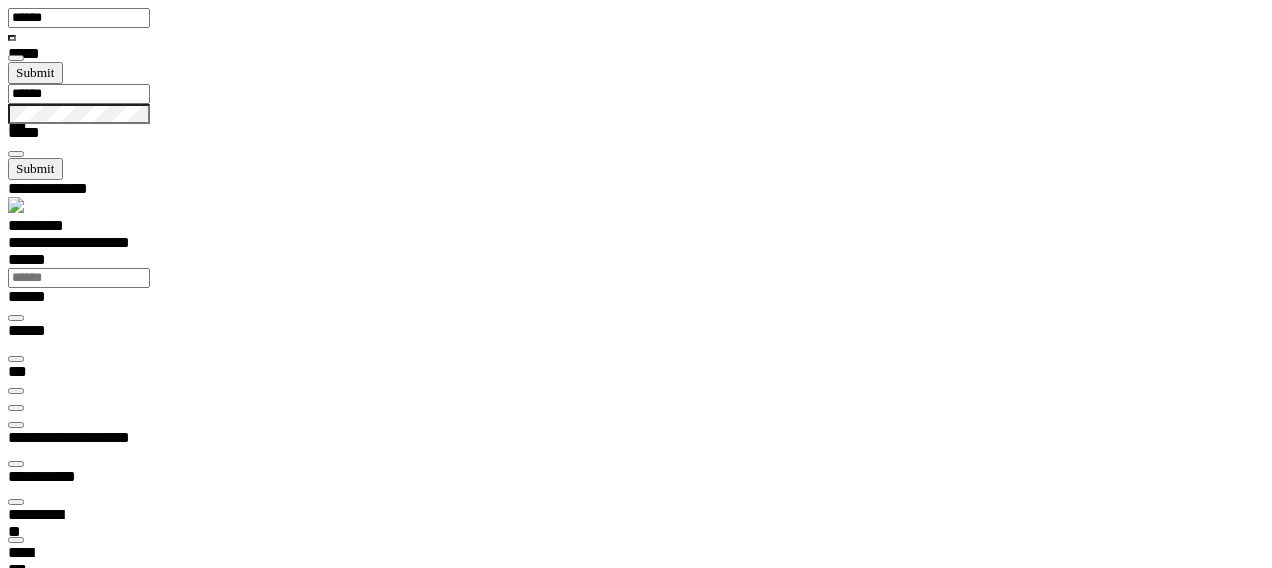 type on "**********" 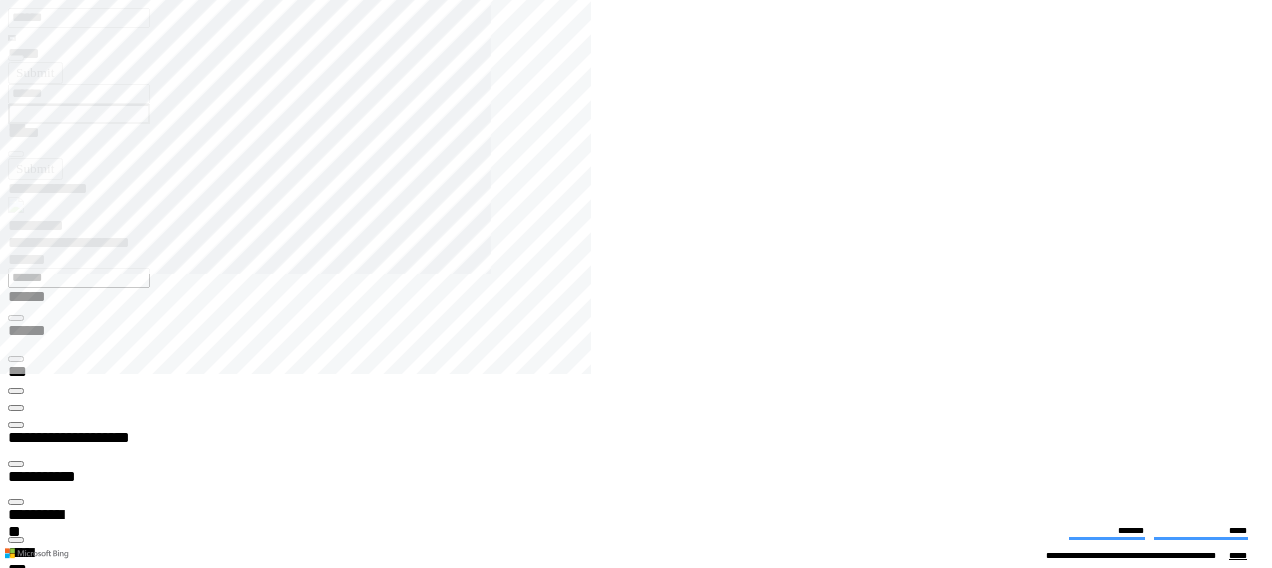 click at bounding box center [644, 1967] 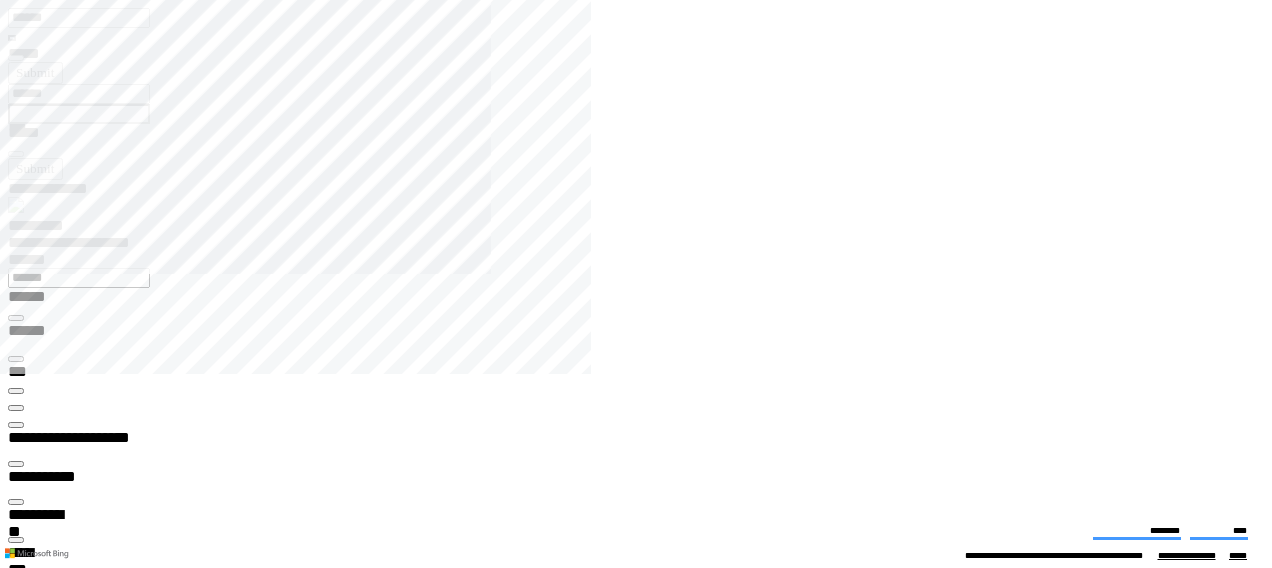 click at bounding box center (644, 1869) 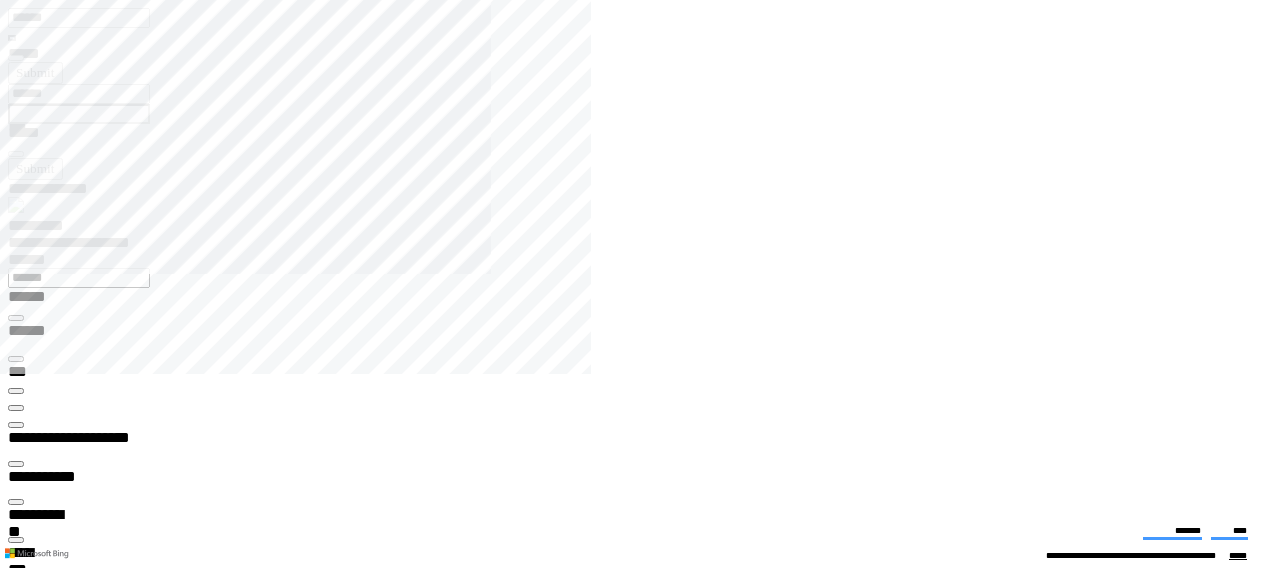click 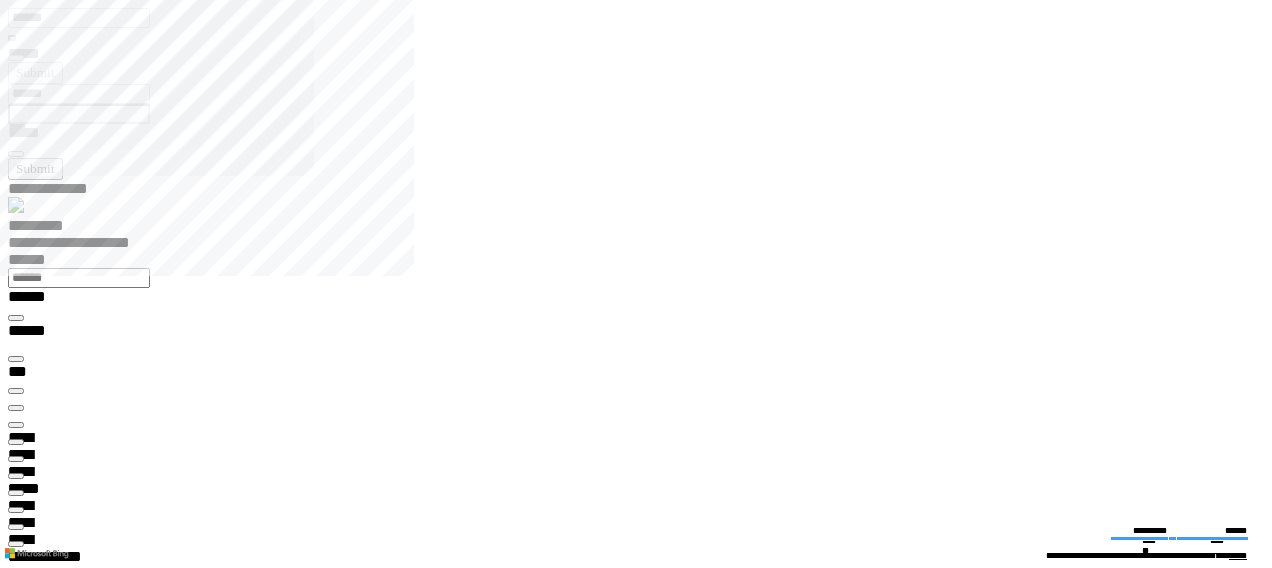 type on "*****" 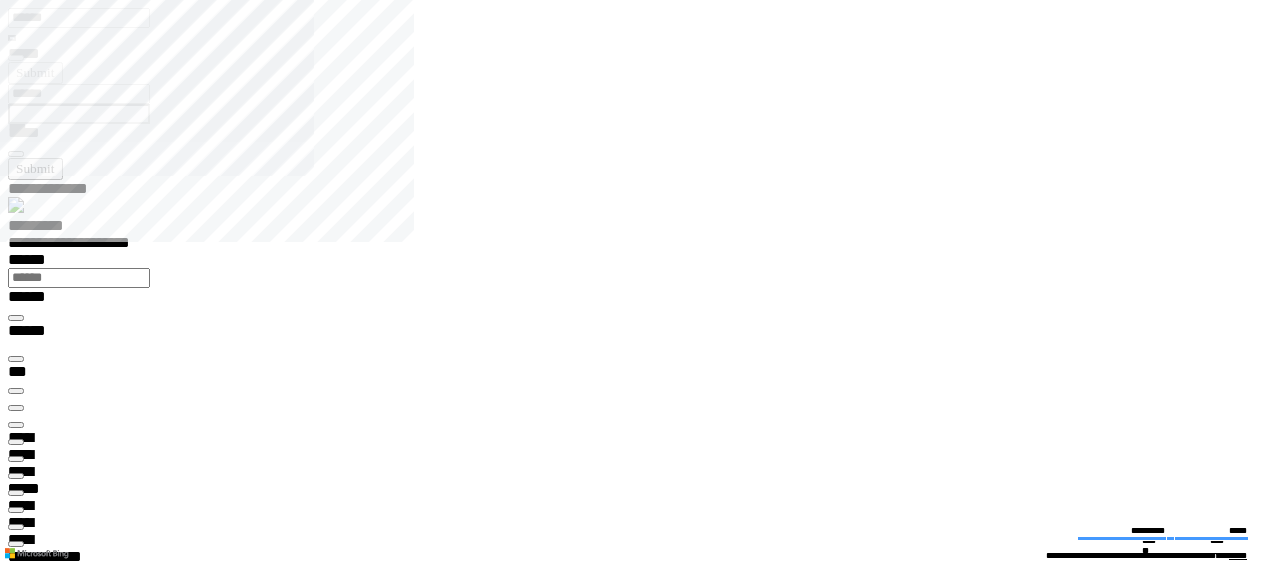 click at bounding box center [16, 8249] 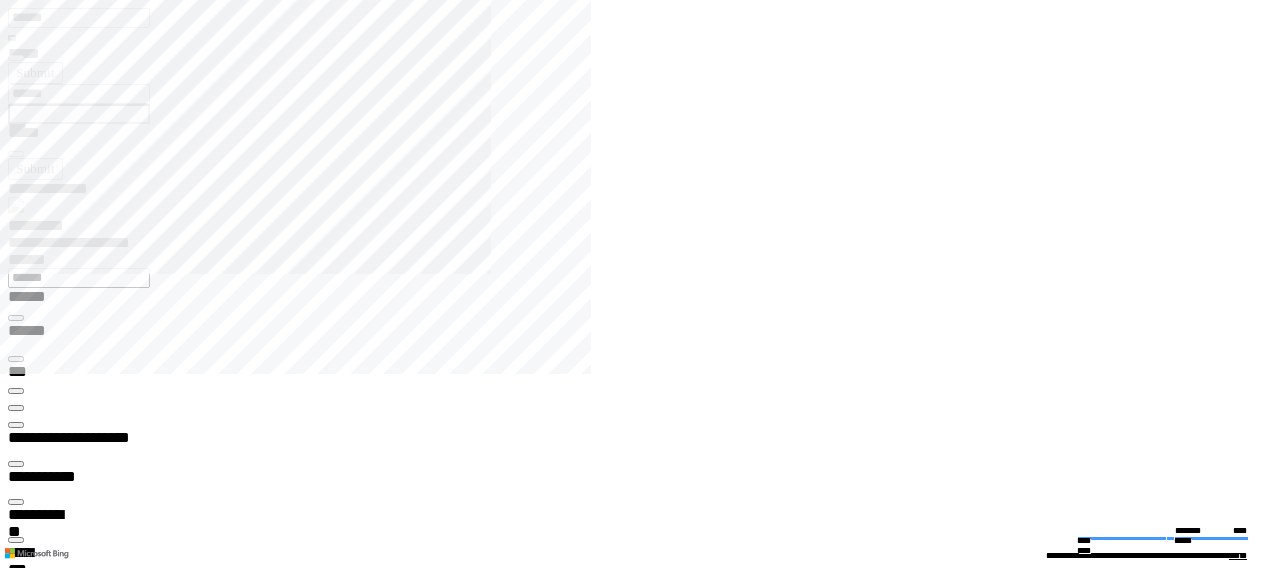 click at bounding box center (644, 1967) 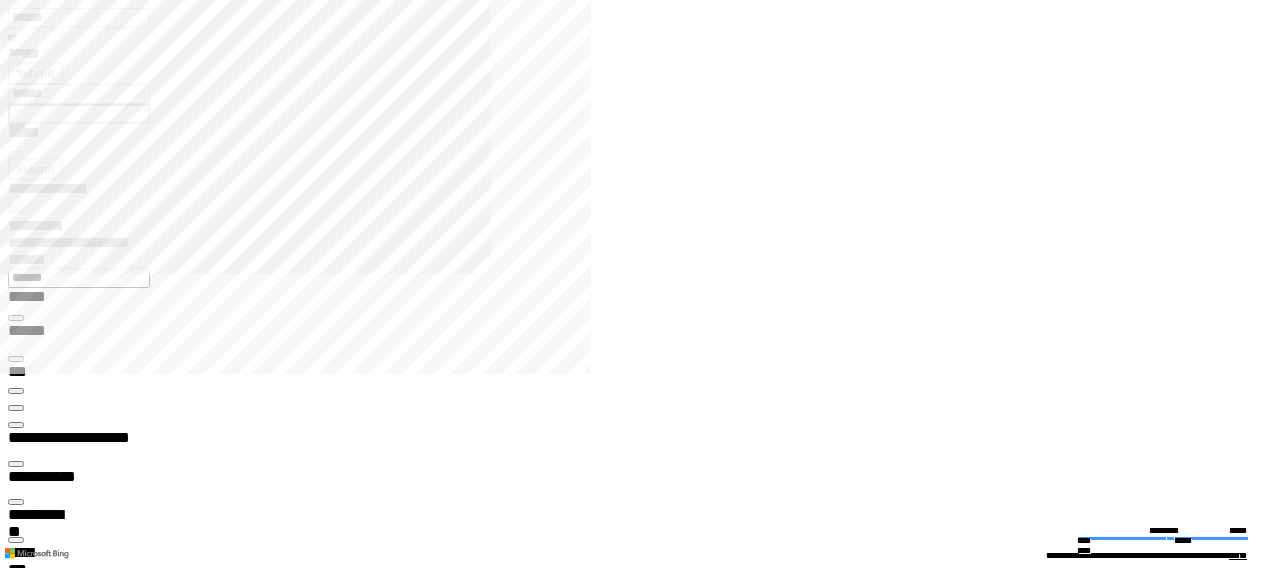 click on "**********" at bounding box center [644, 1859] 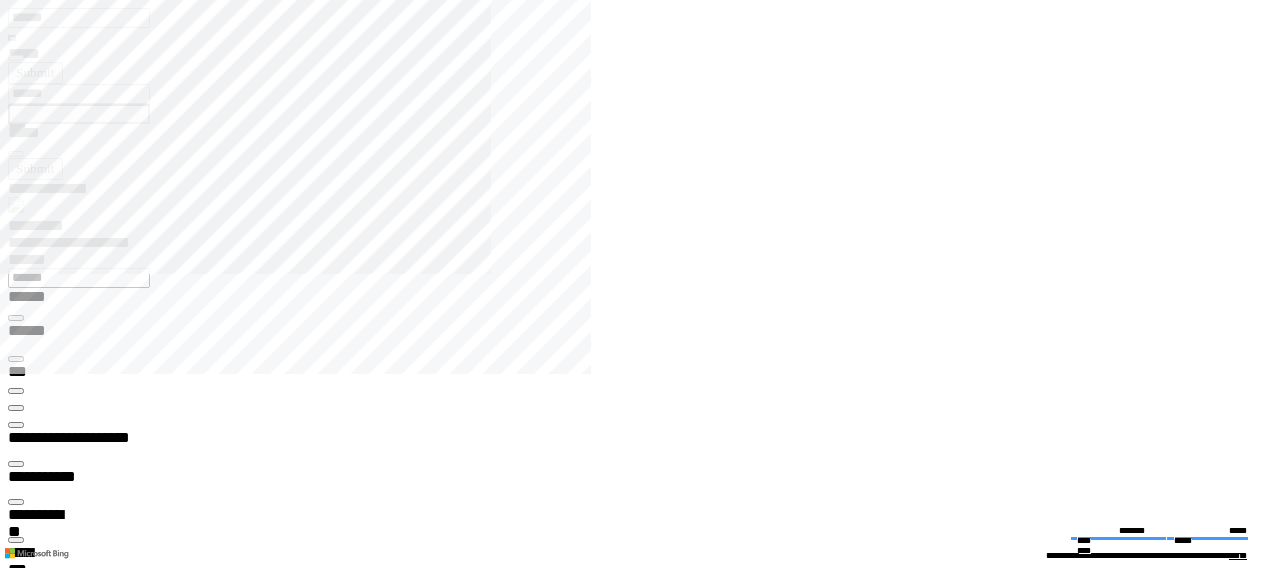 click 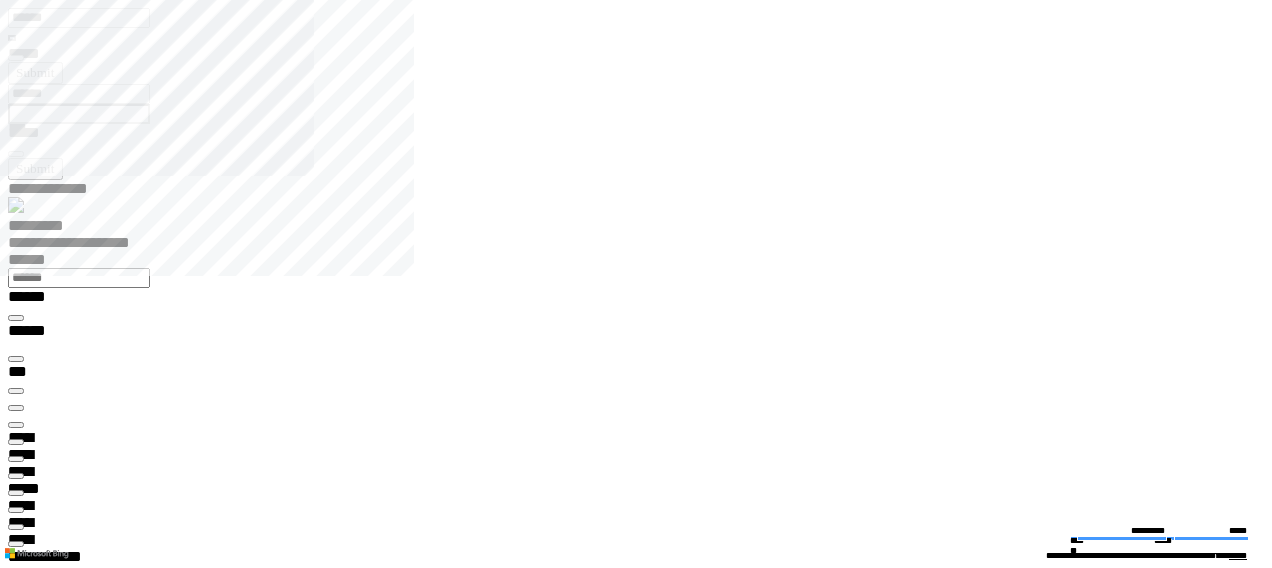 type on "*********" 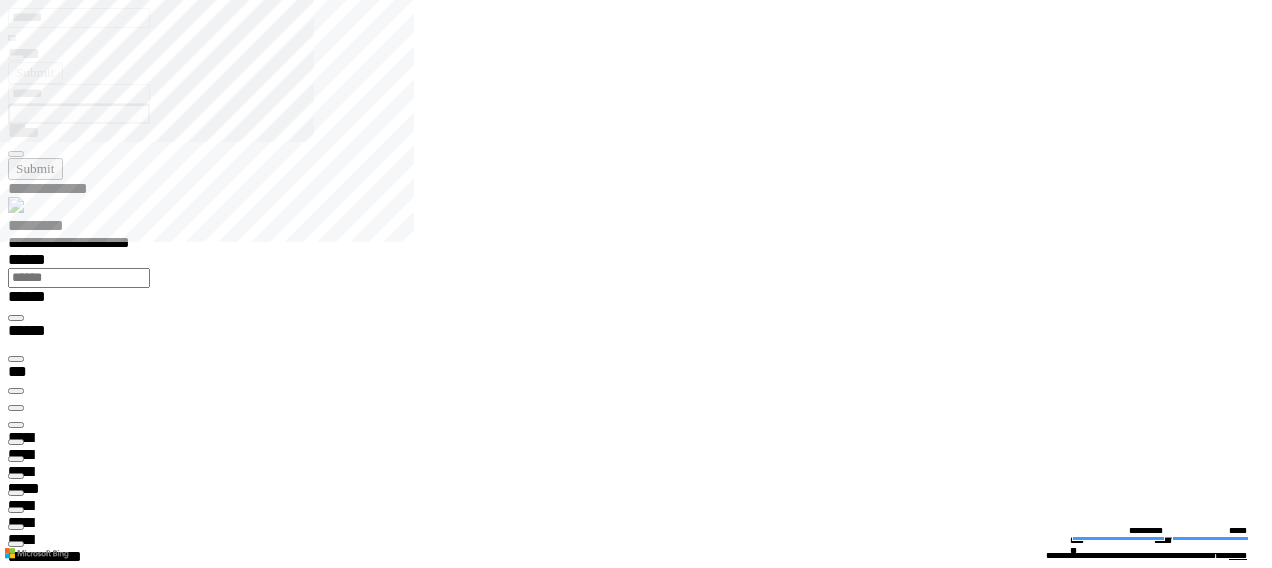click at bounding box center [16, 8719] 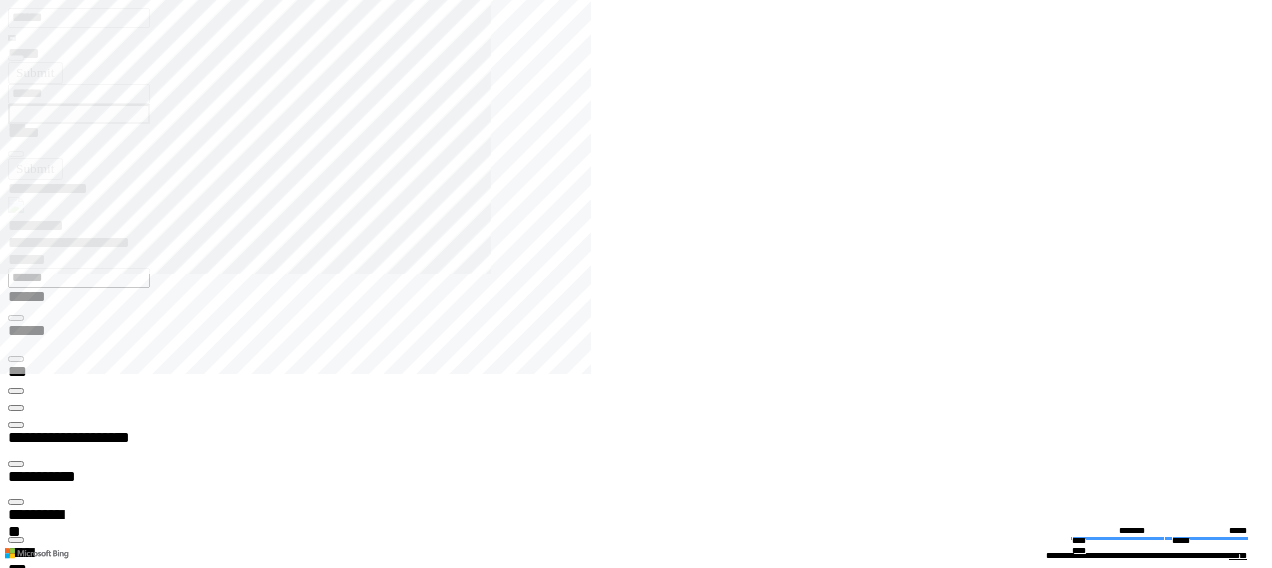 click 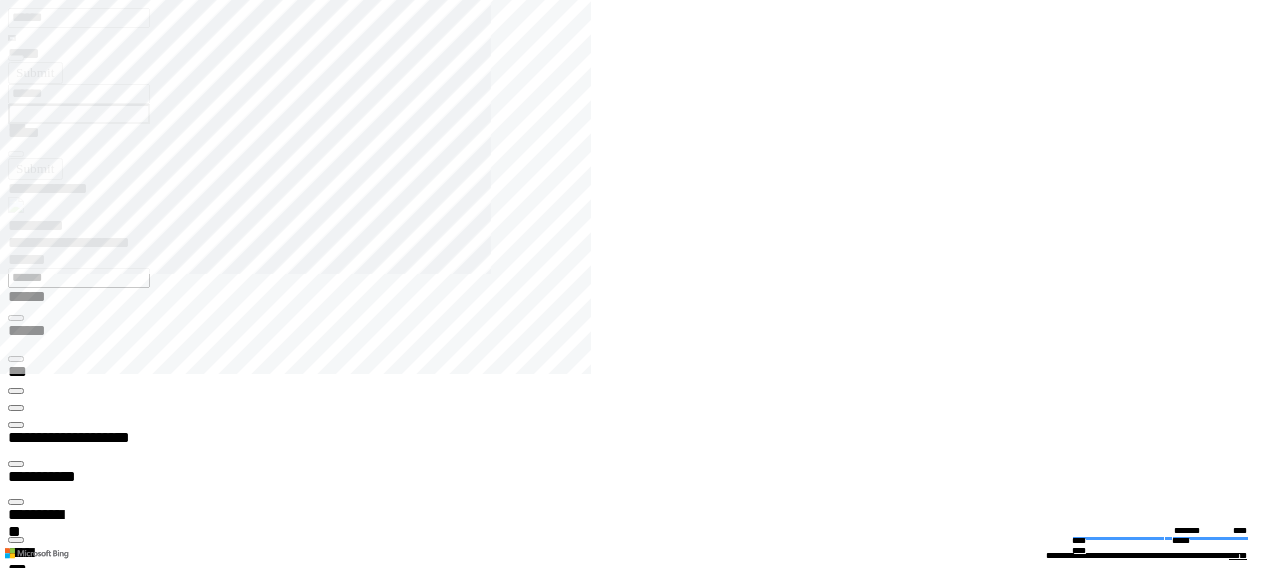 click at bounding box center (644, 1967) 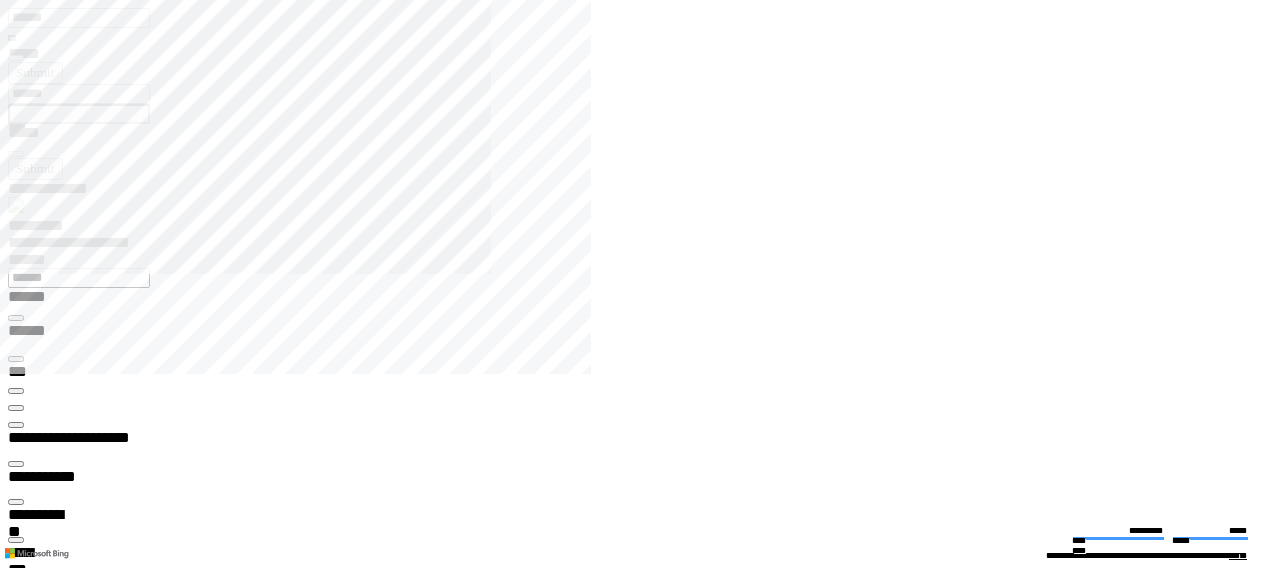 click at bounding box center (644, 1967) 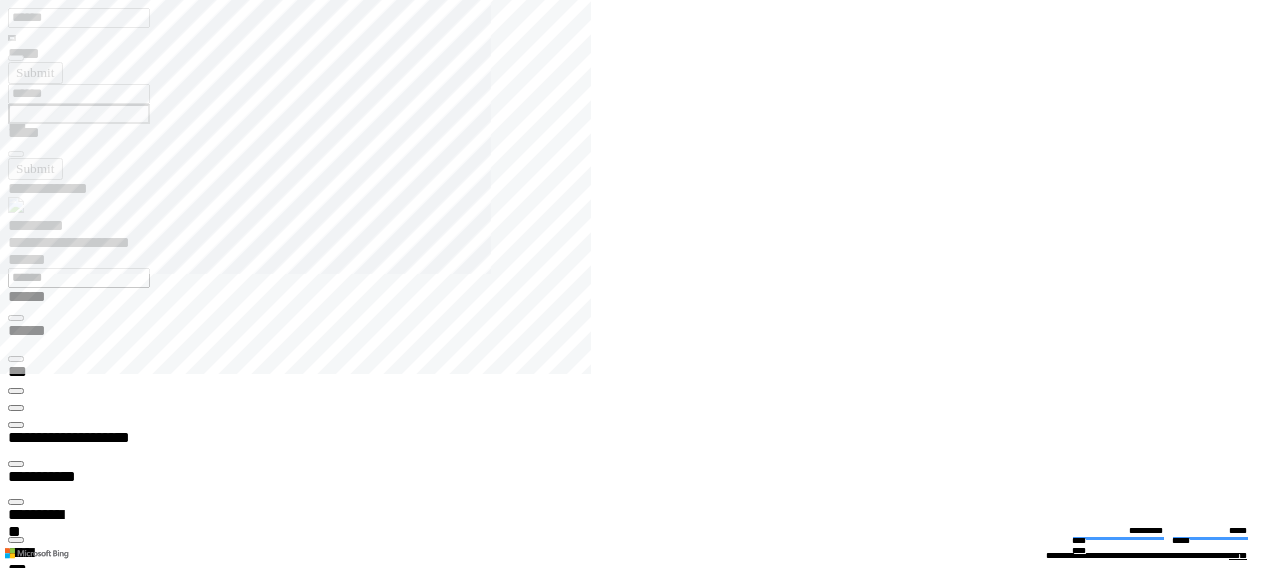 scroll, scrollTop: 31, scrollLeft: 82, axis: both 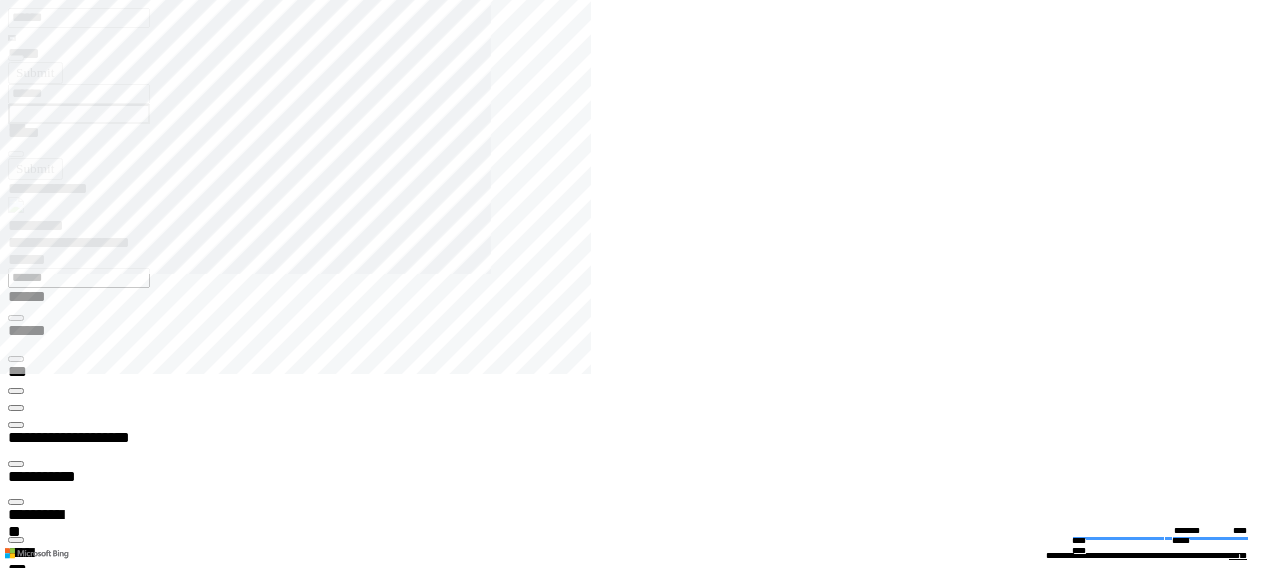 click at bounding box center (644, 1869) 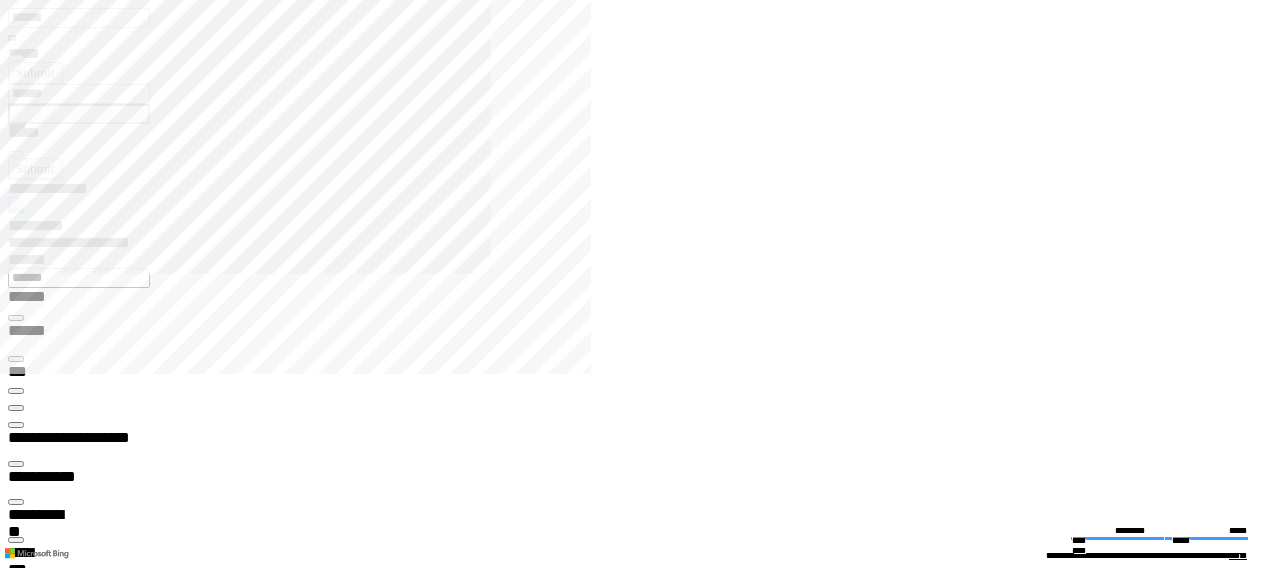 click 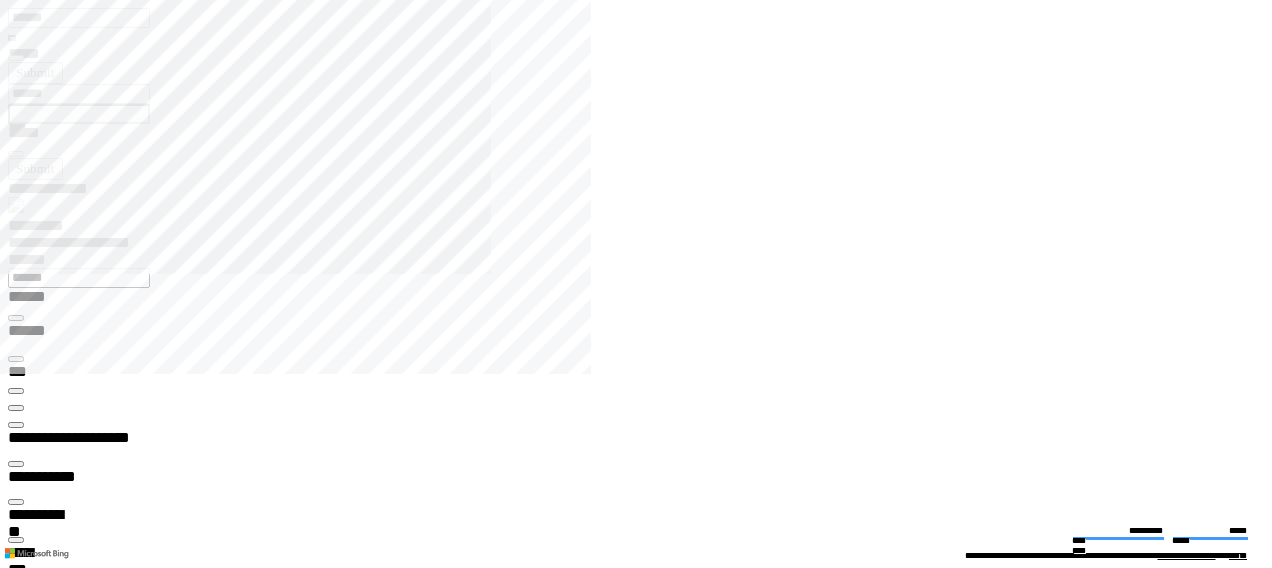 click at bounding box center [644, 1967] 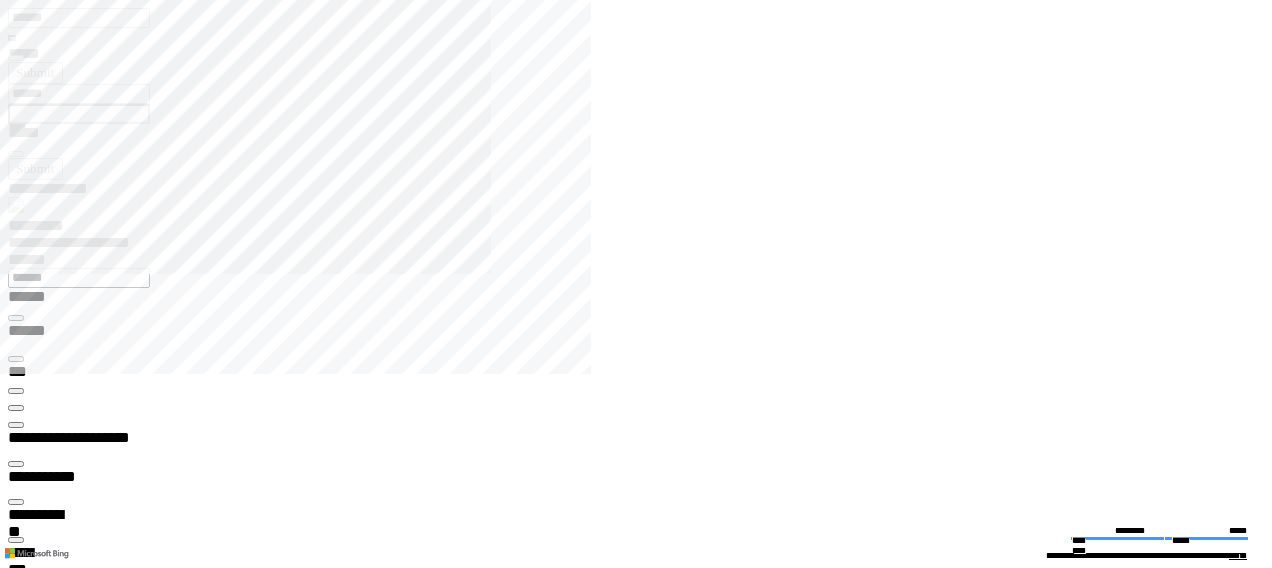 click at bounding box center (644, 1967) 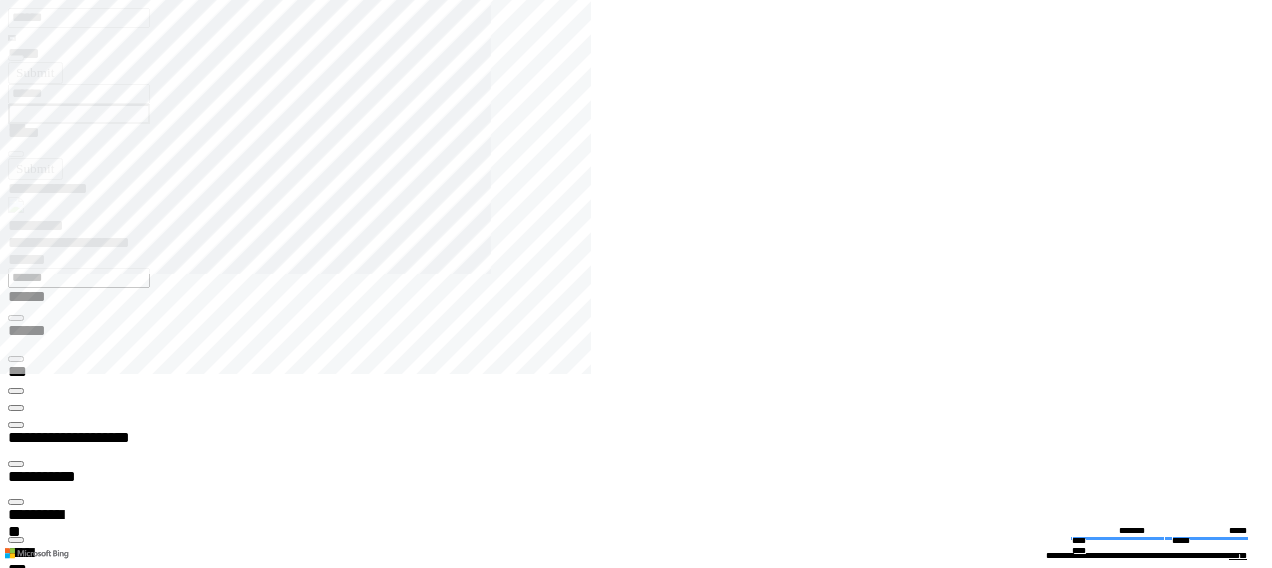 click on "*****" at bounding box center (34, 4644) 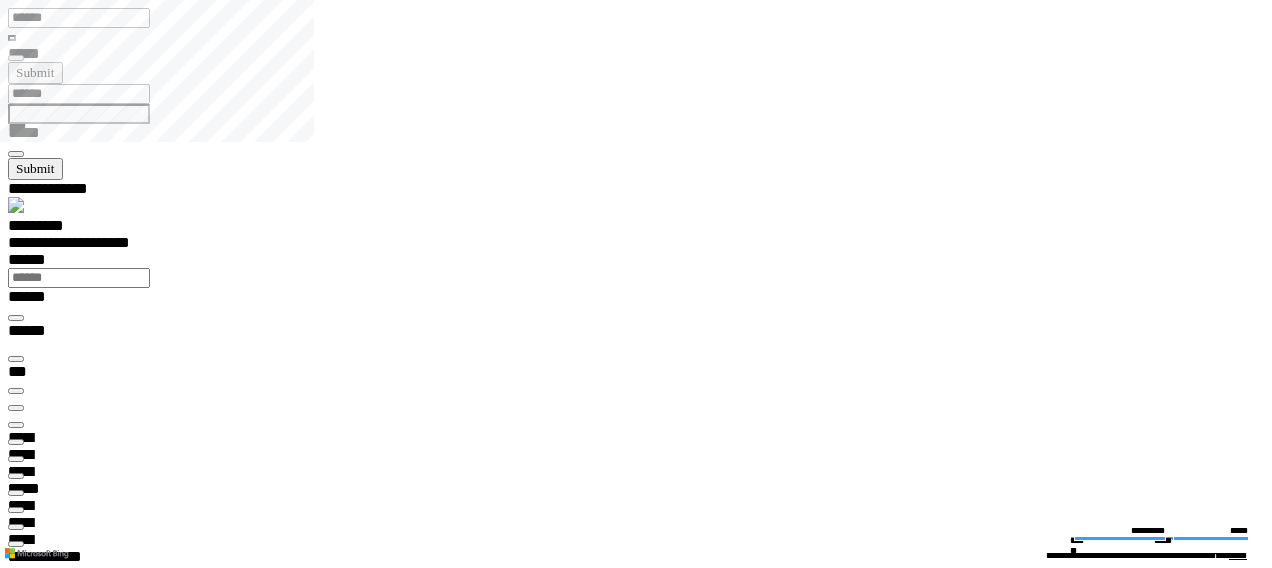 type on "*****" 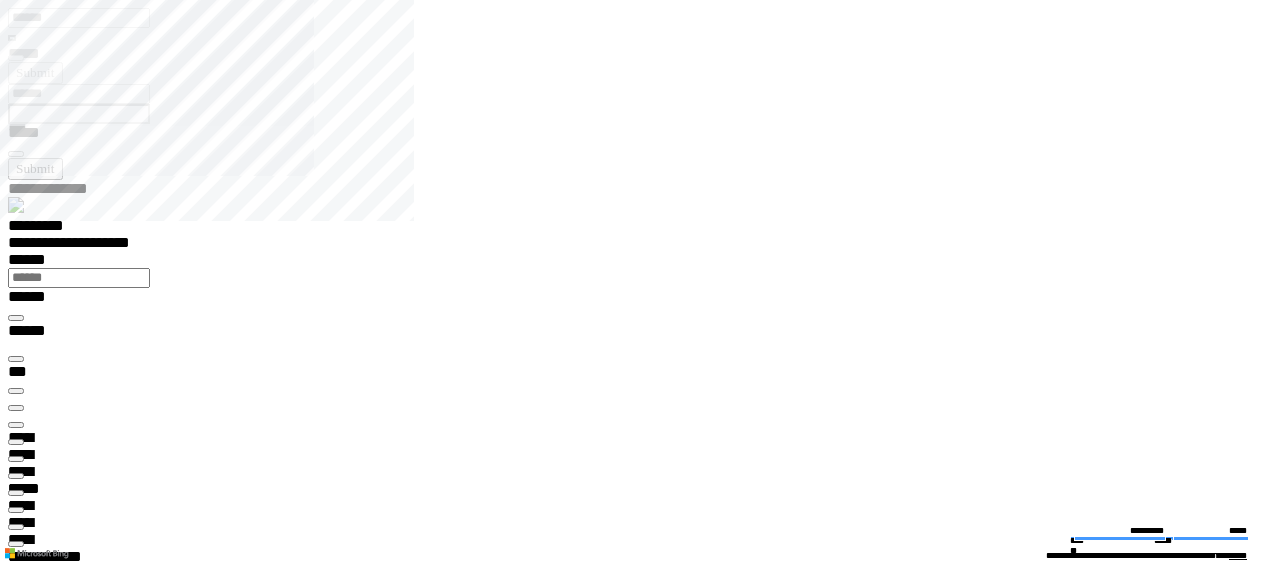click at bounding box center [16, 6616] 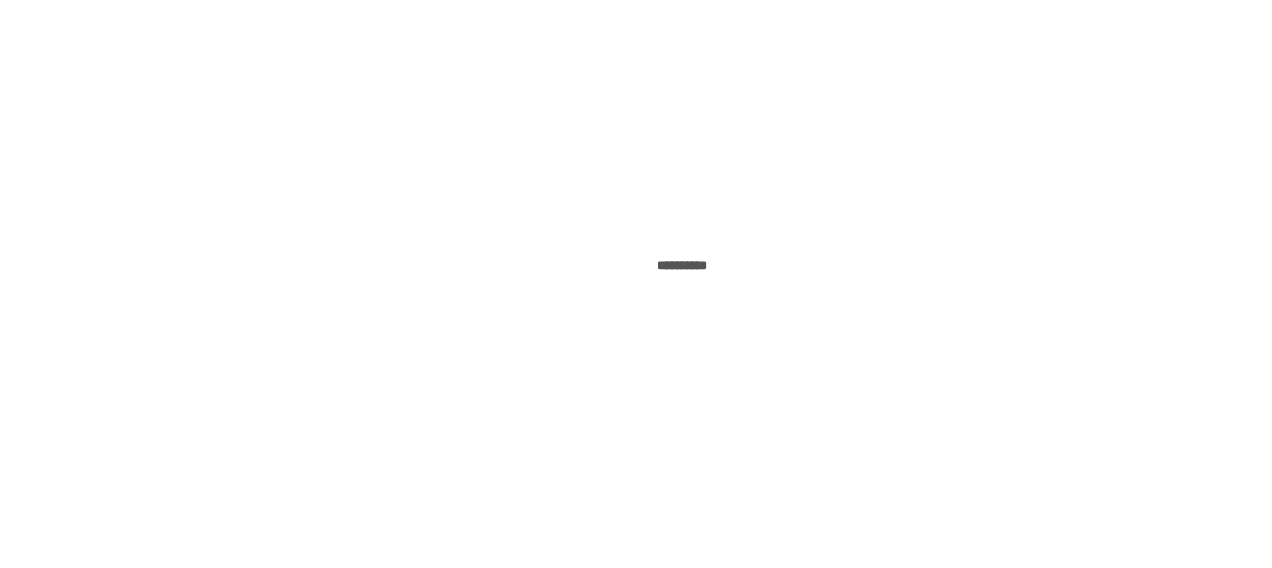 scroll, scrollTop: 0, scrollLeft: 0, axis: both 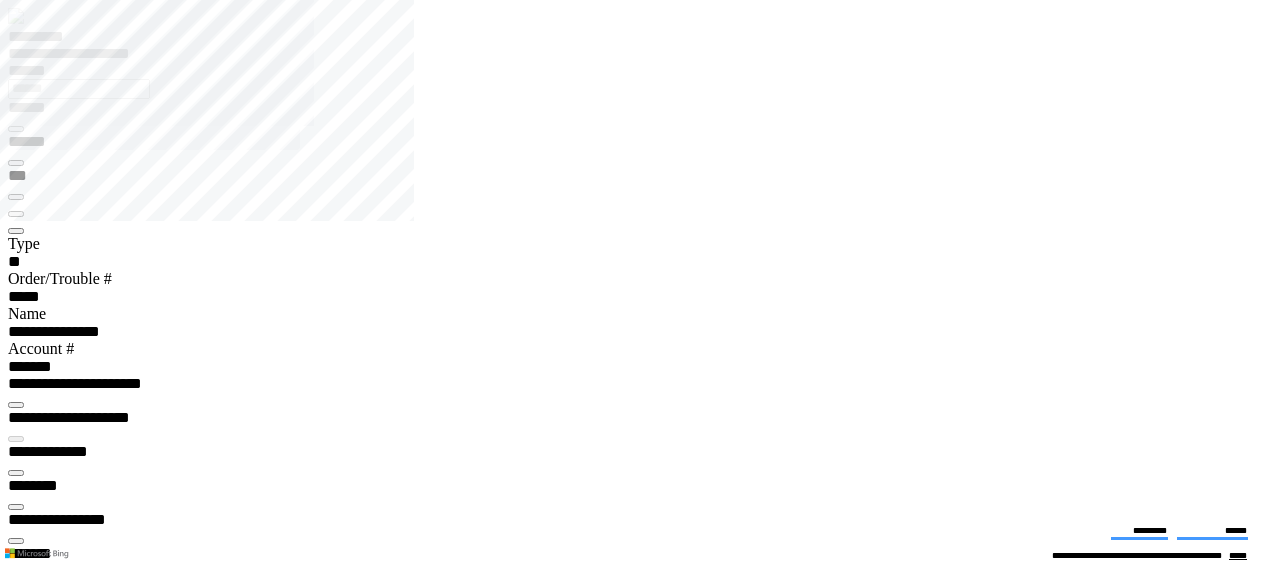 type on "**********" 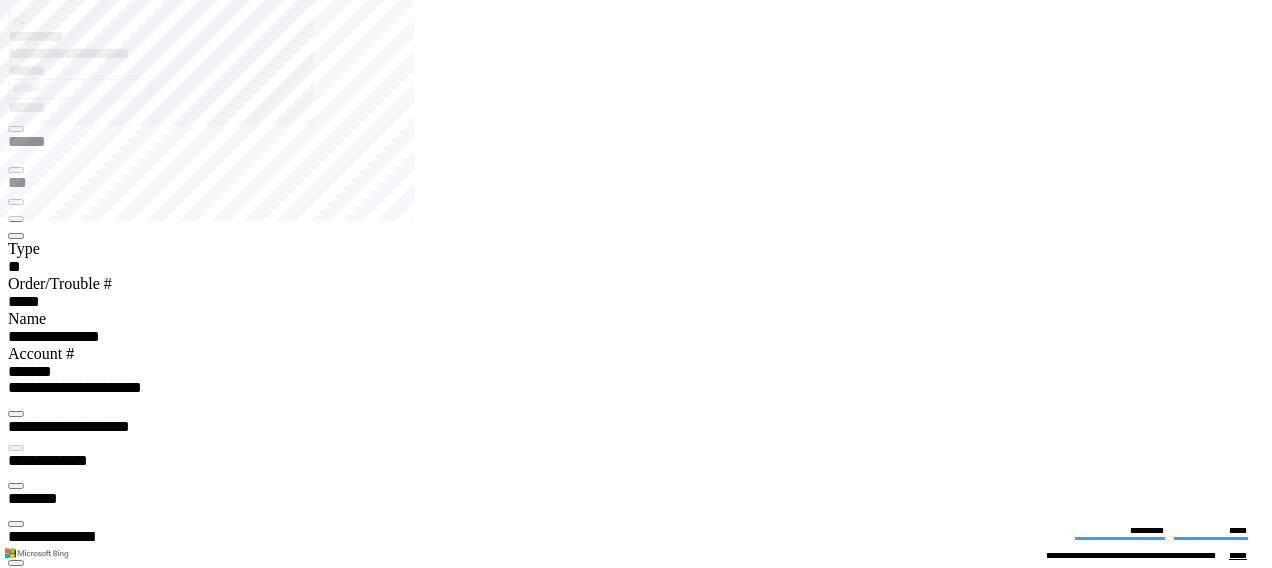 scroll, scrollTop: 99756, scrollLeft: 99508, axis: both 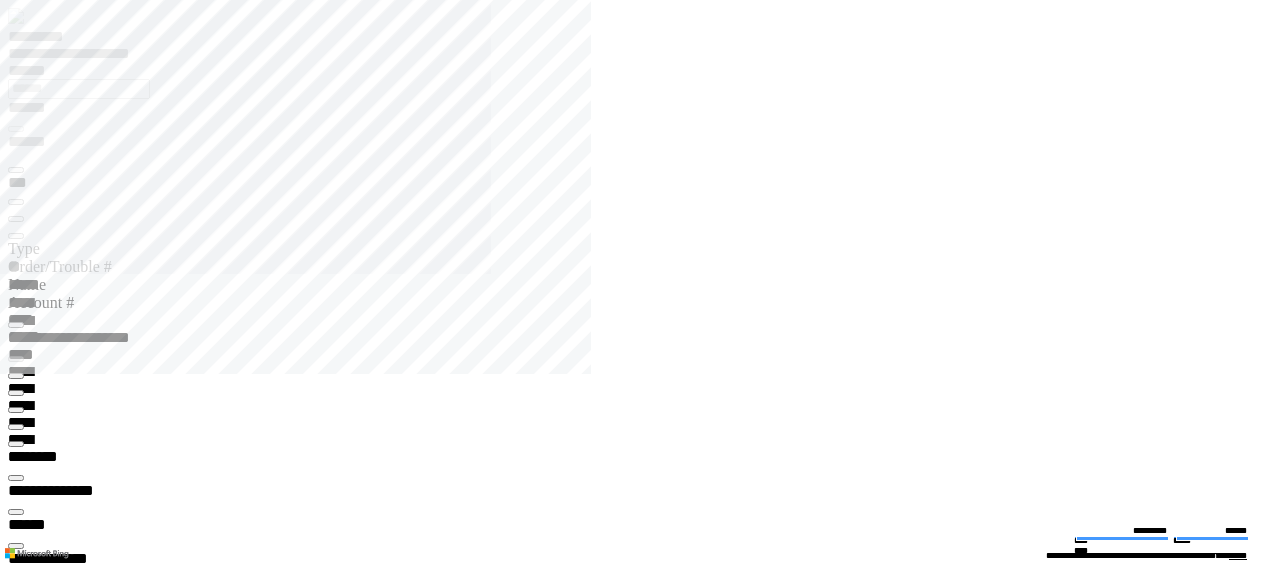 click at bounding box center [16, 236] 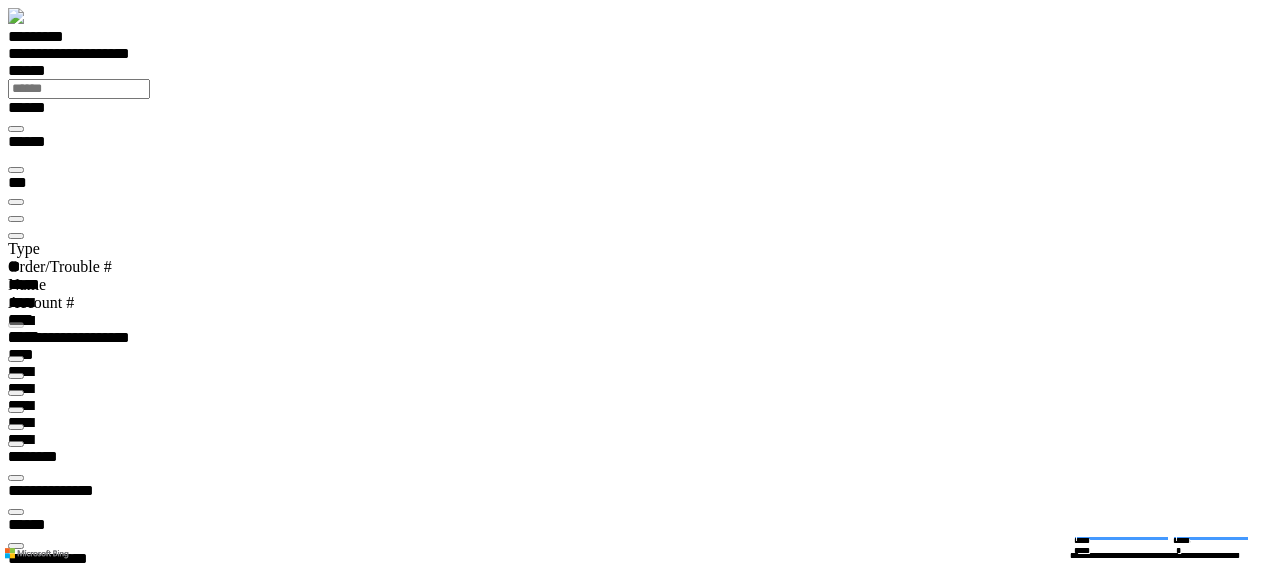 type on "***" 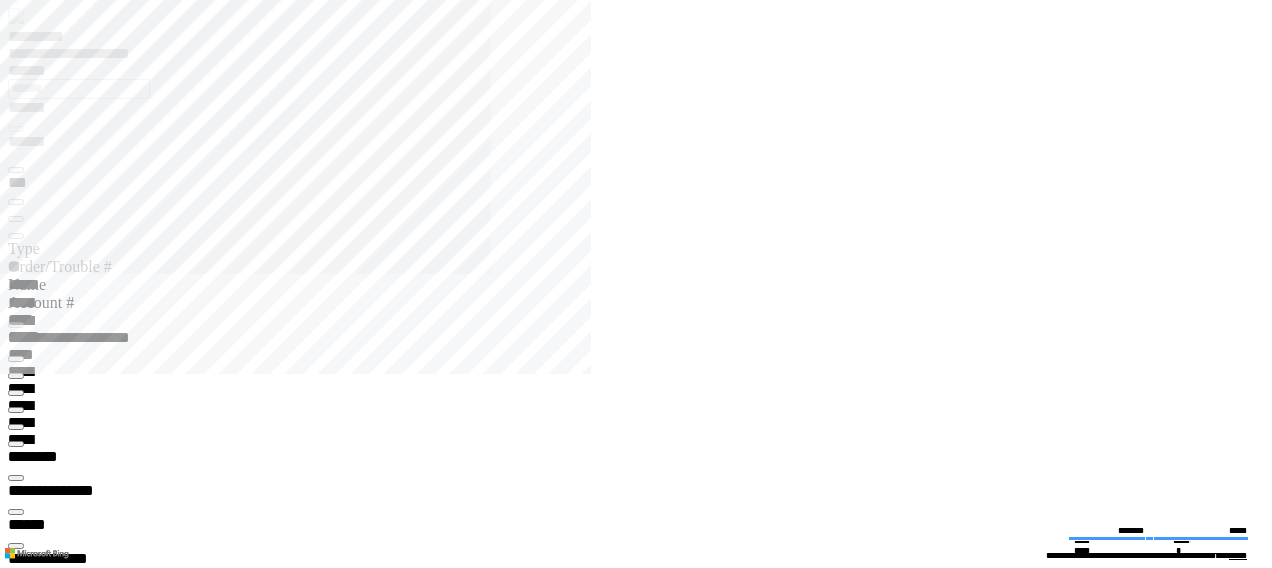 type on "**********" 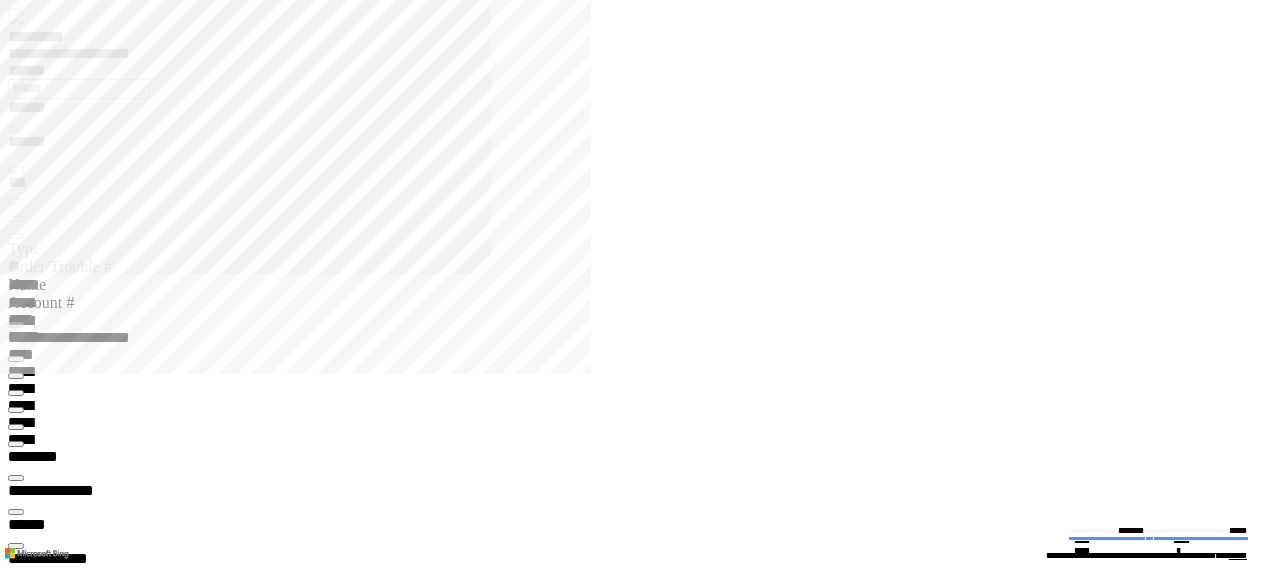 click on "**" at bounding box center [348, 32166] 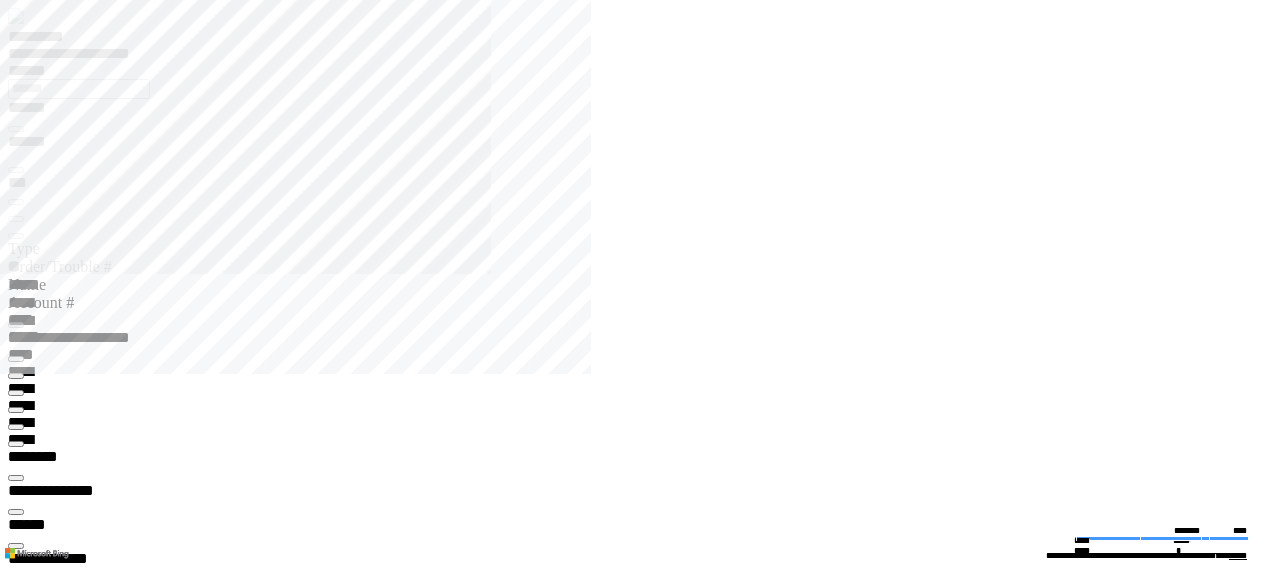 click at bounding box center [644, 21897] 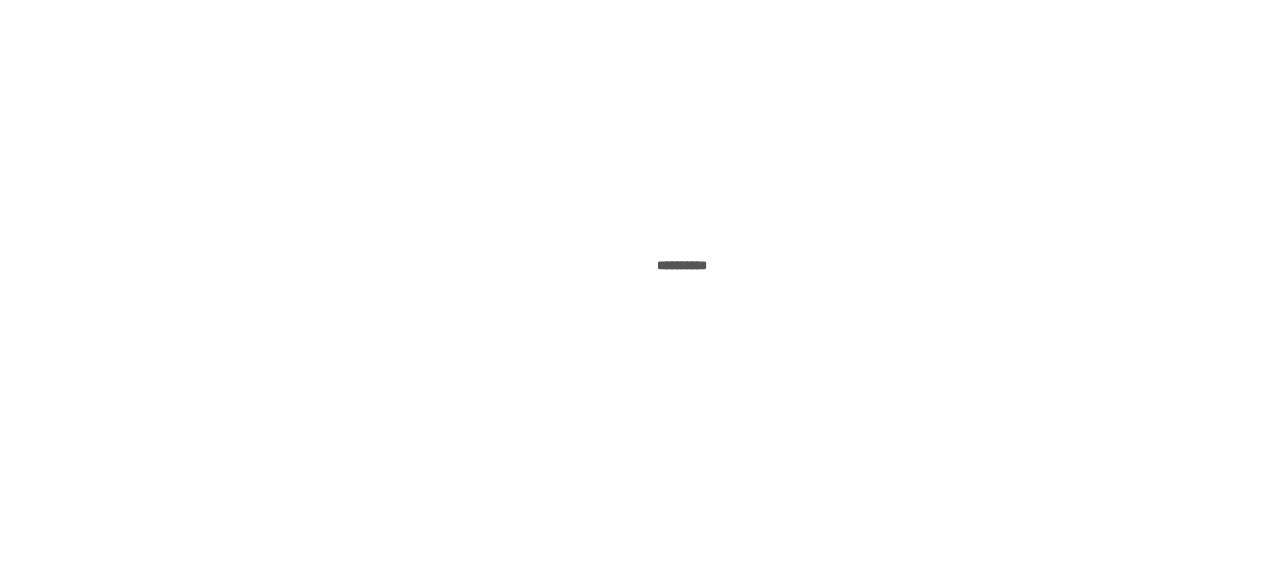 scroll, scrollTop: 0, scrollLeft: 0, axis: both 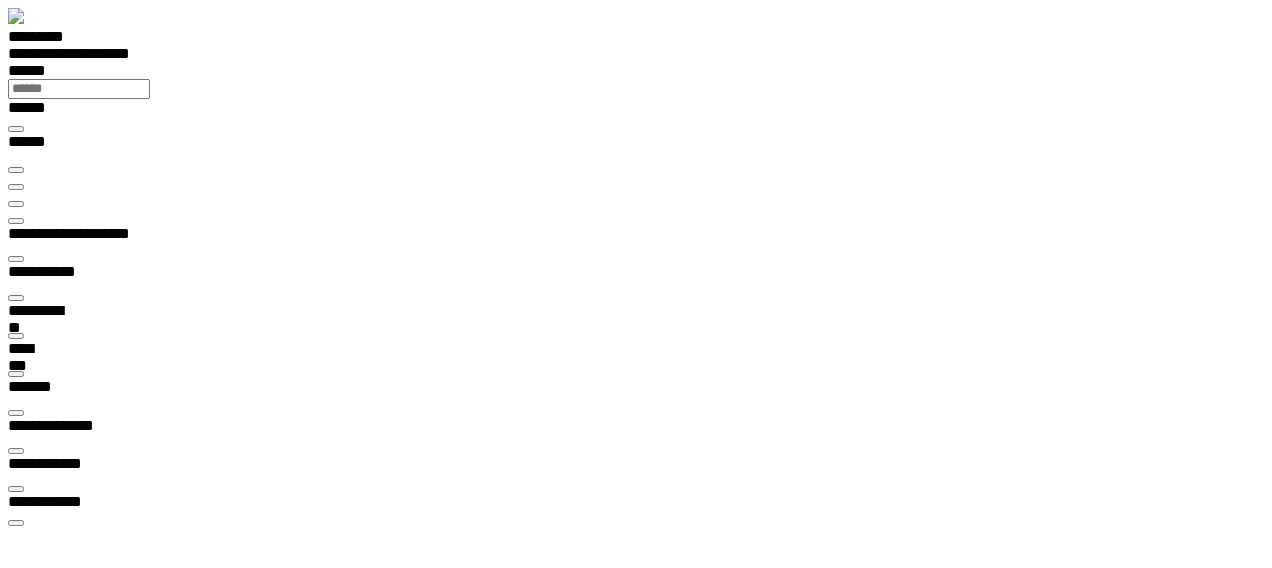 type on "***" 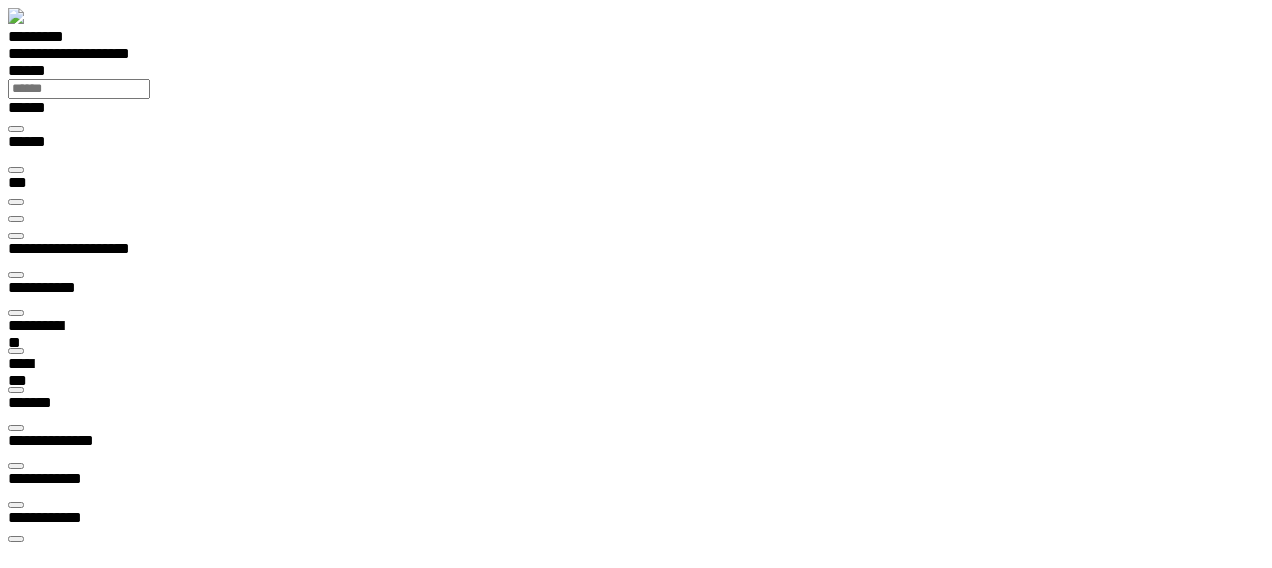 type on "**********" 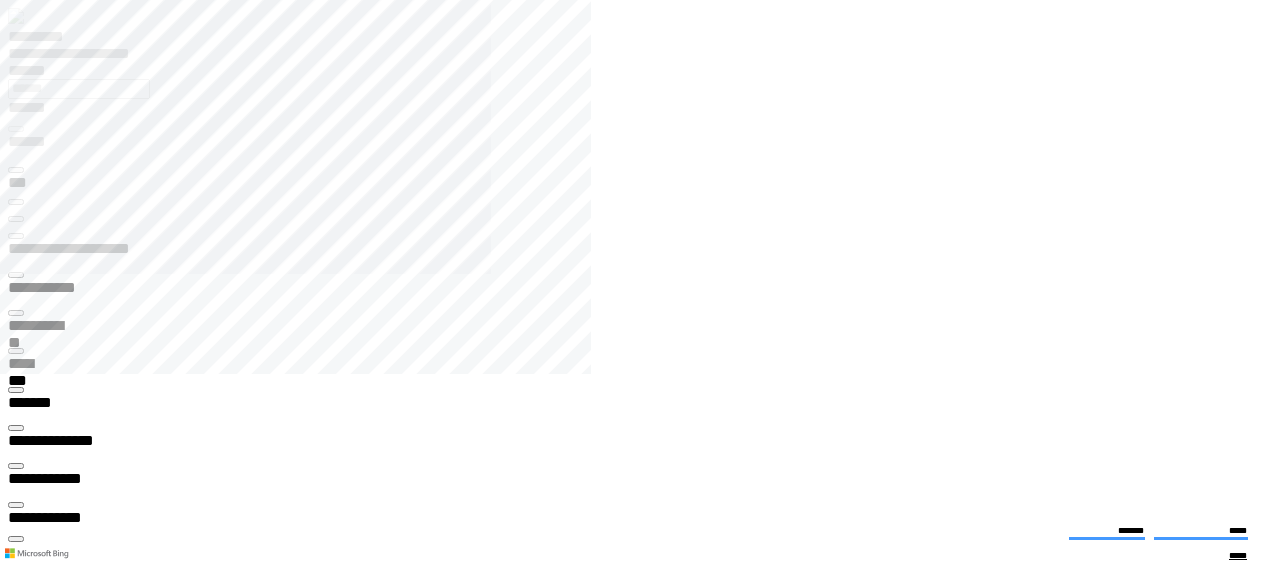 click at bounding box center (644, 1778) 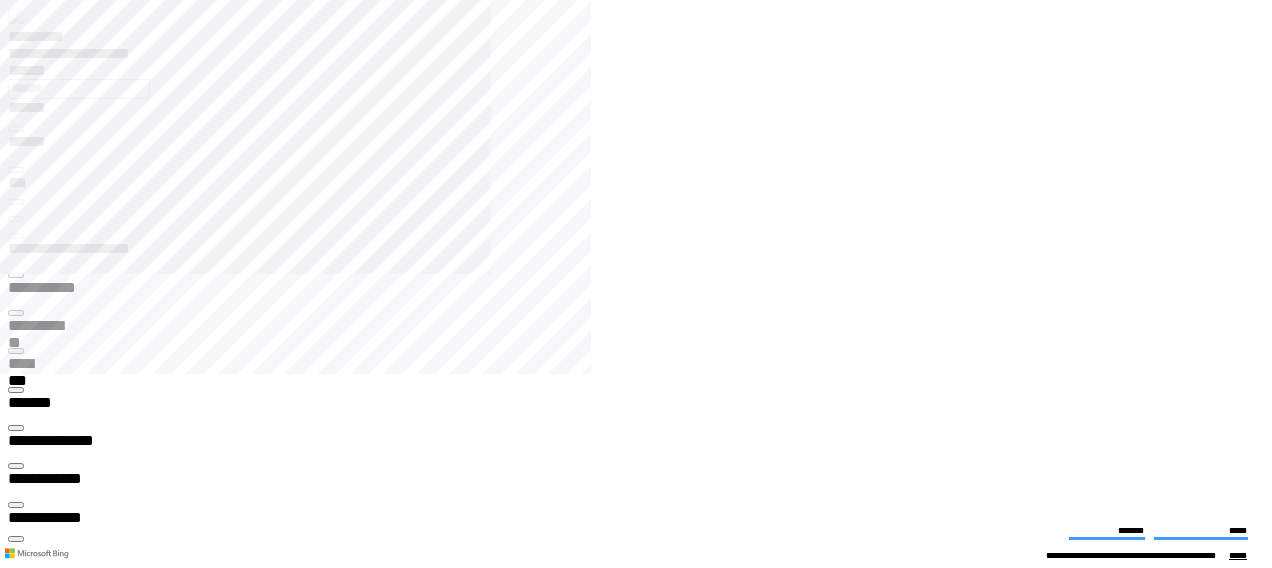 click on "****" at bounding box center [679, 13507] 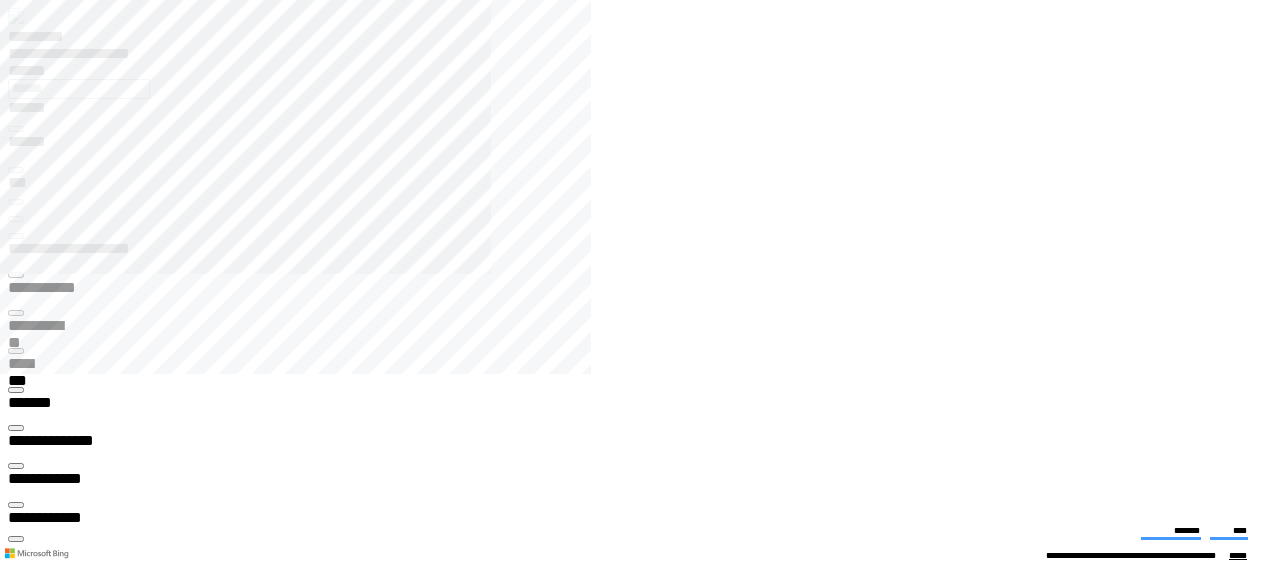 click at bounding box center (644, 1680) 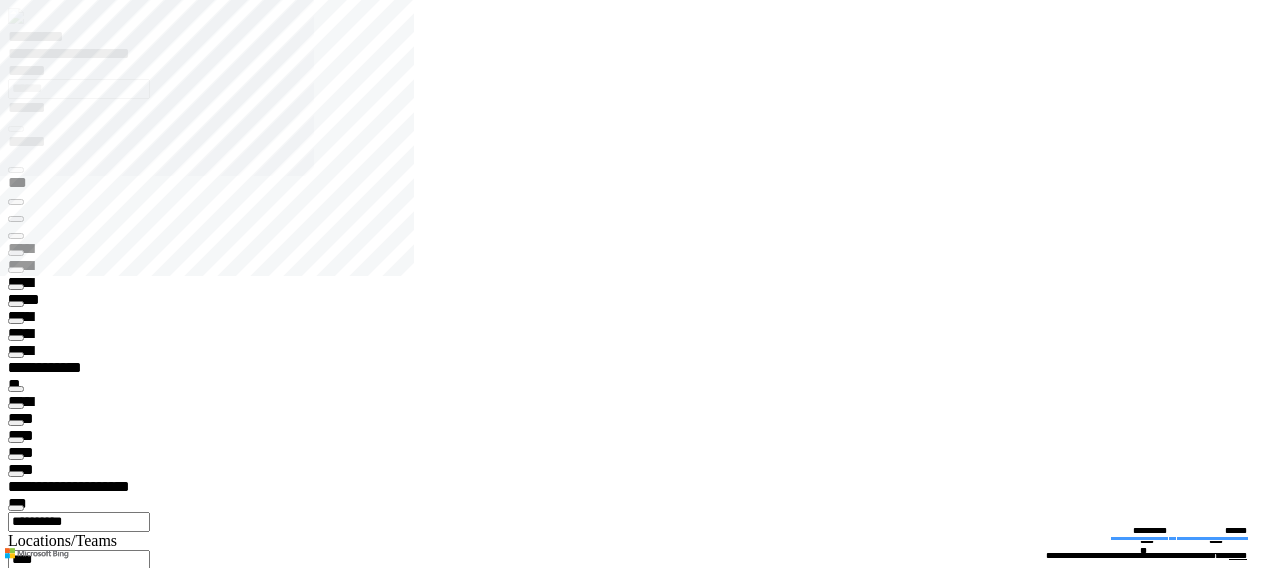 type on "*****" 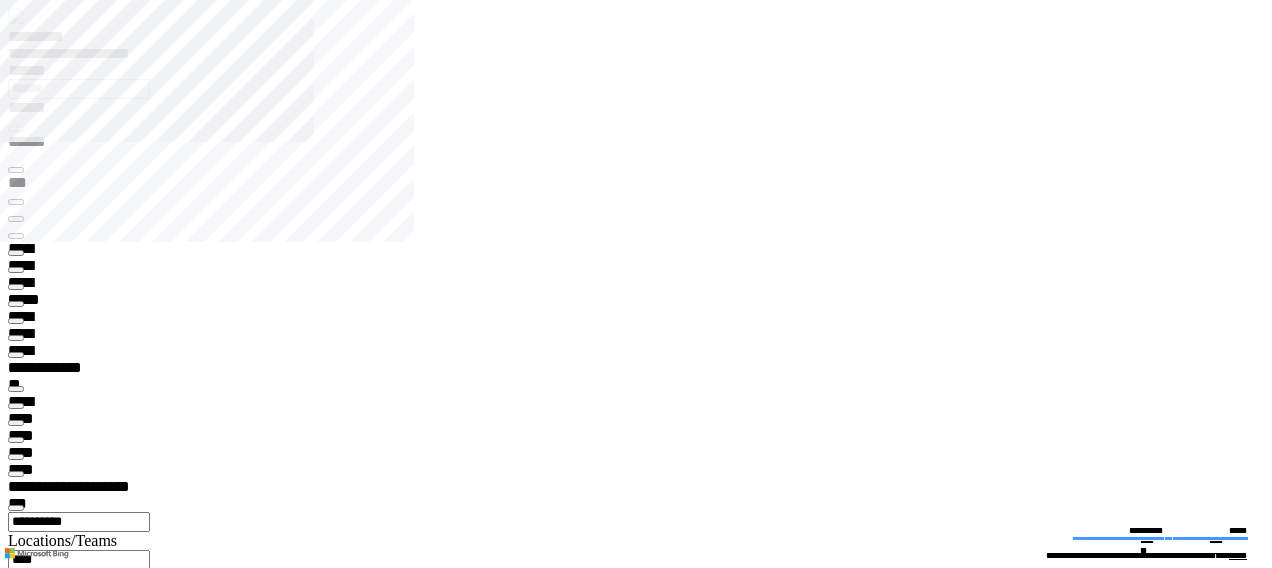 click on "**********" at bounding box center [70, 11053] 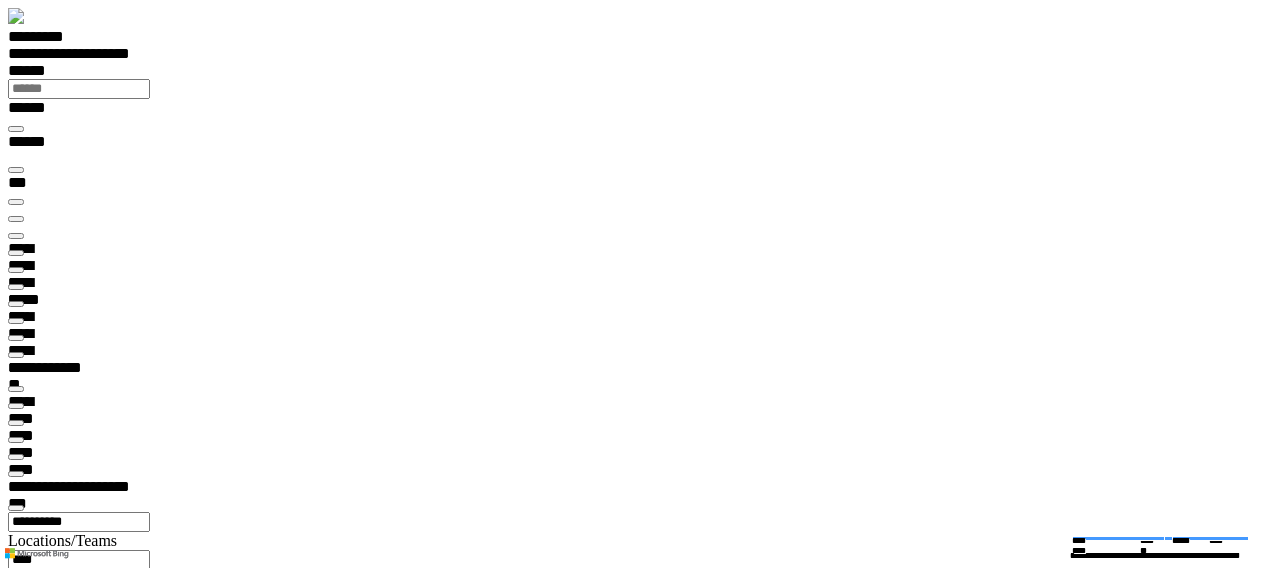 click at bounding box center (16, 6813) 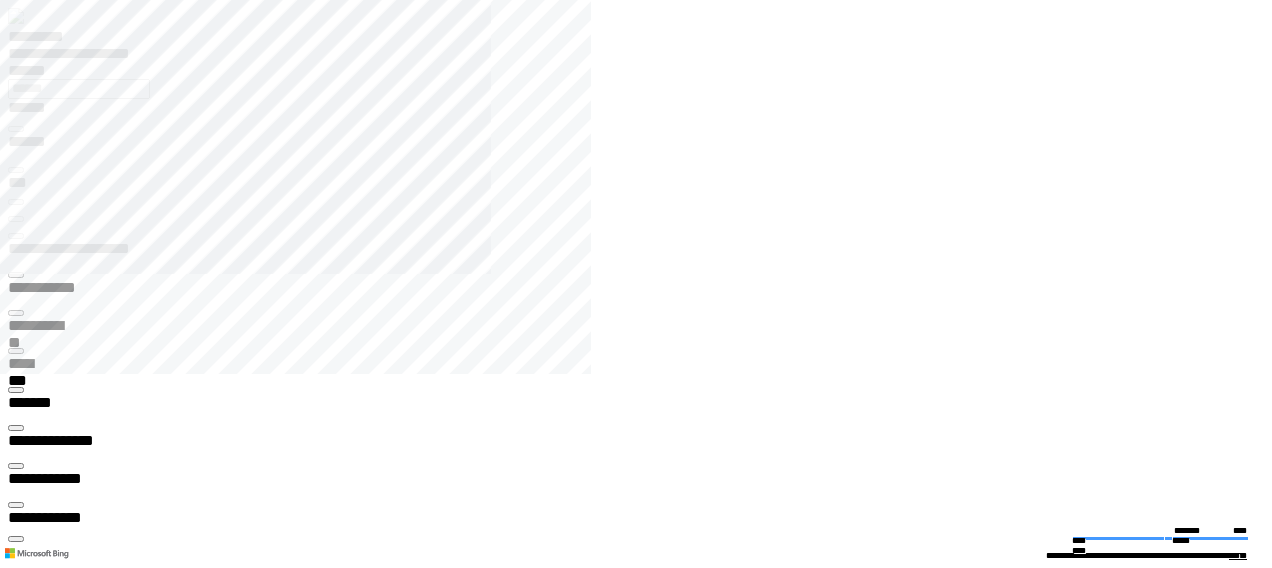 click 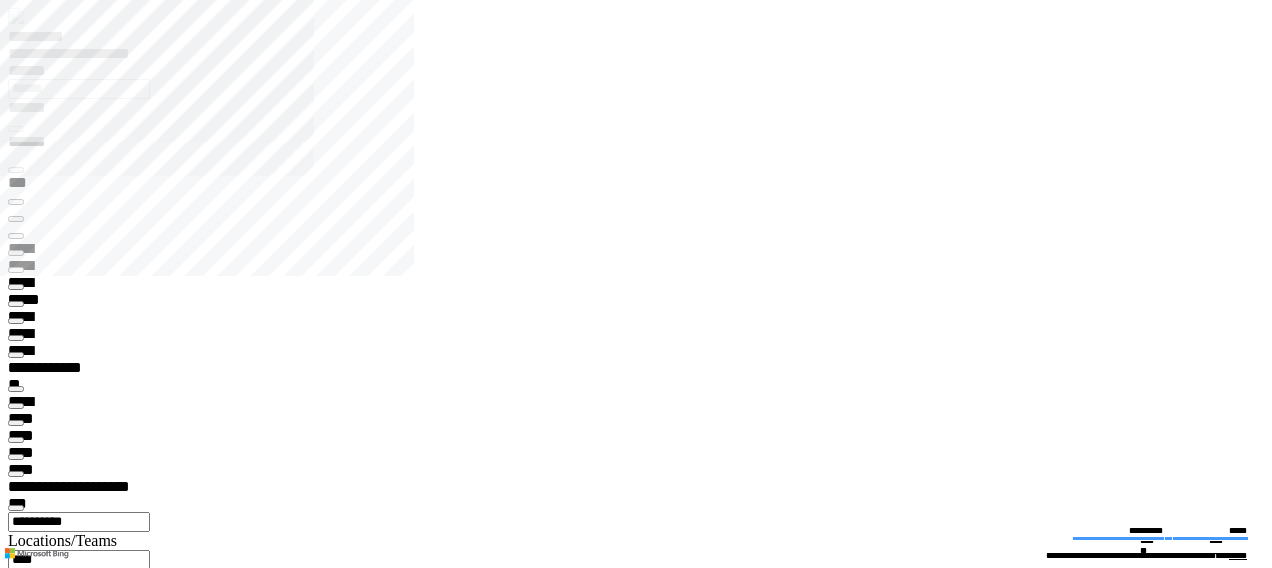 type on "*****" 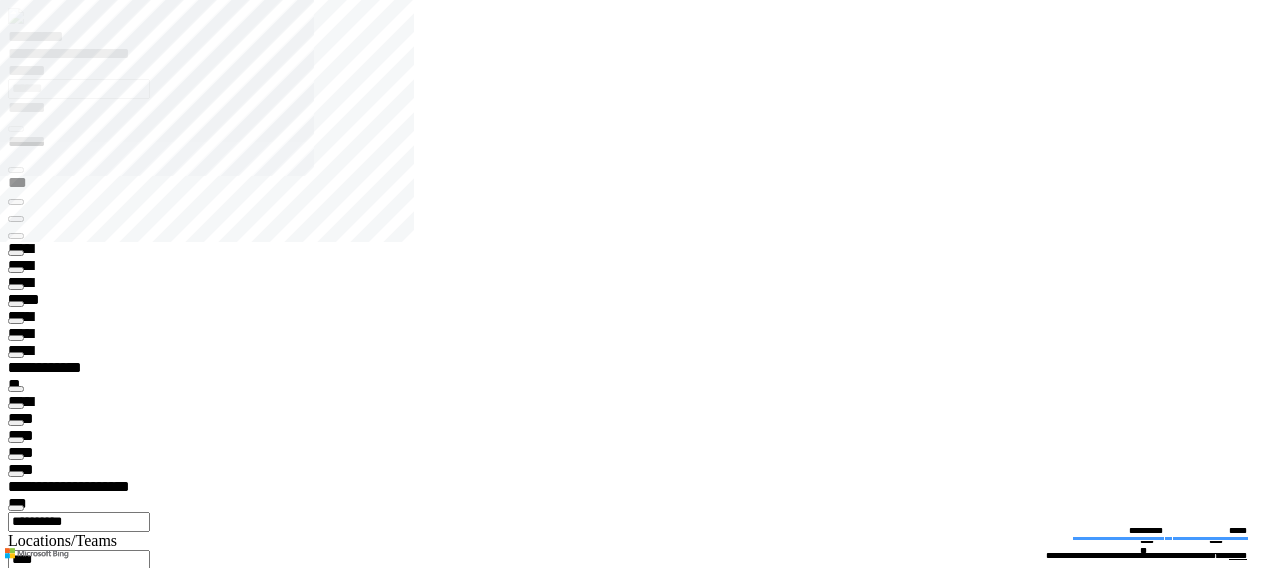 click at bounding box center (16, 6813) 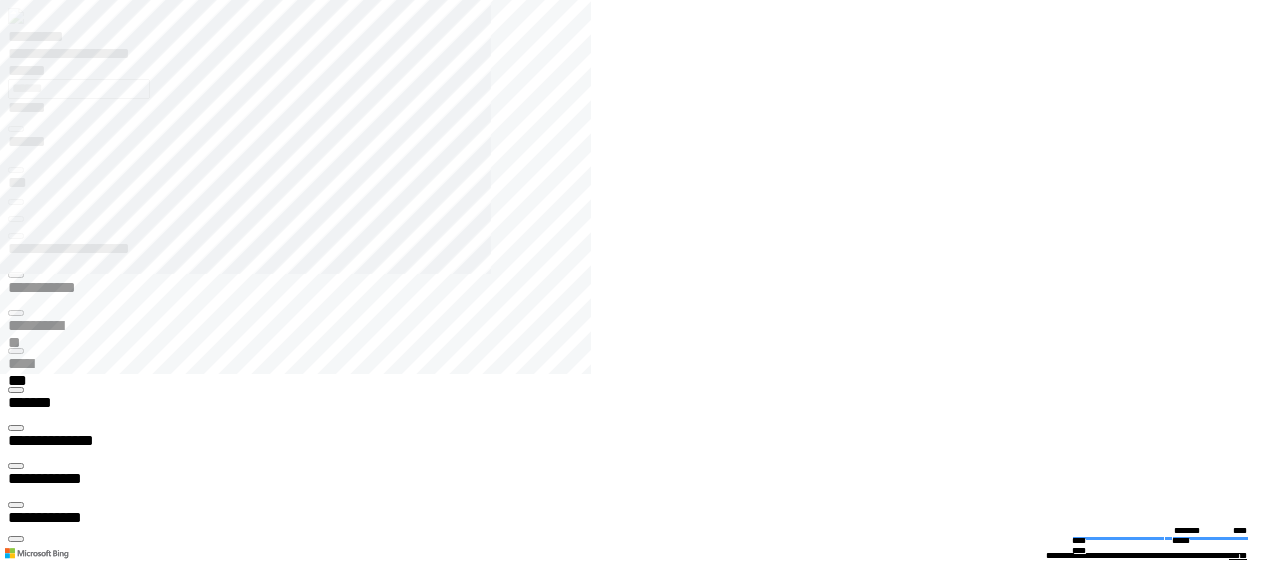 click at bounding box center [644, 1778] 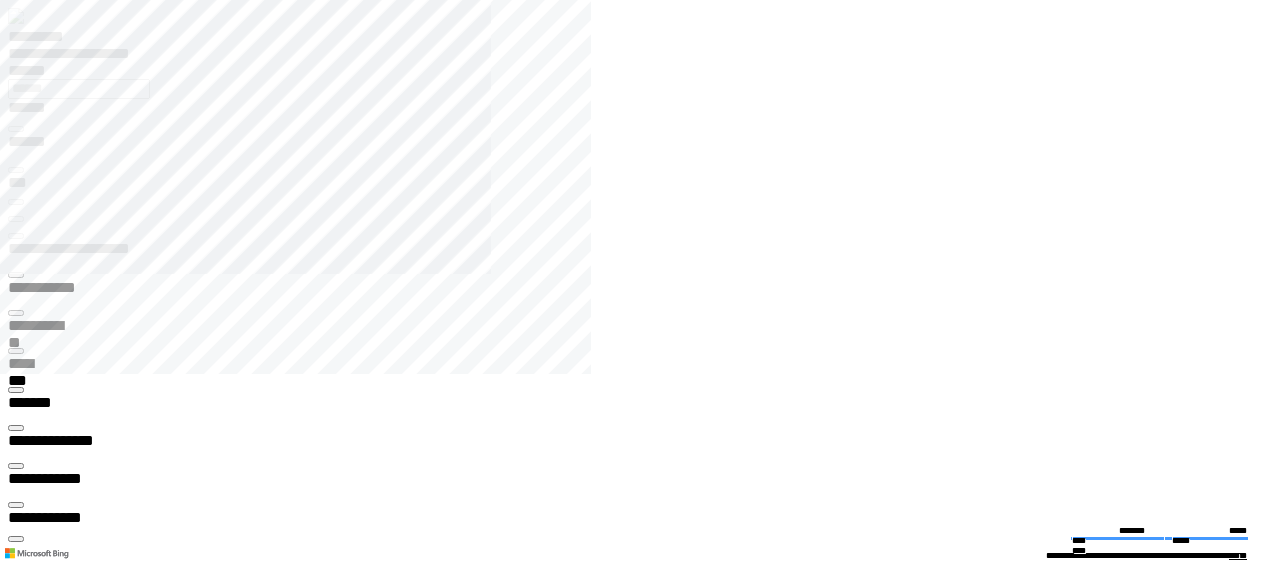scroll, scrollTop: 31, scrollLeft: 82, axis: both 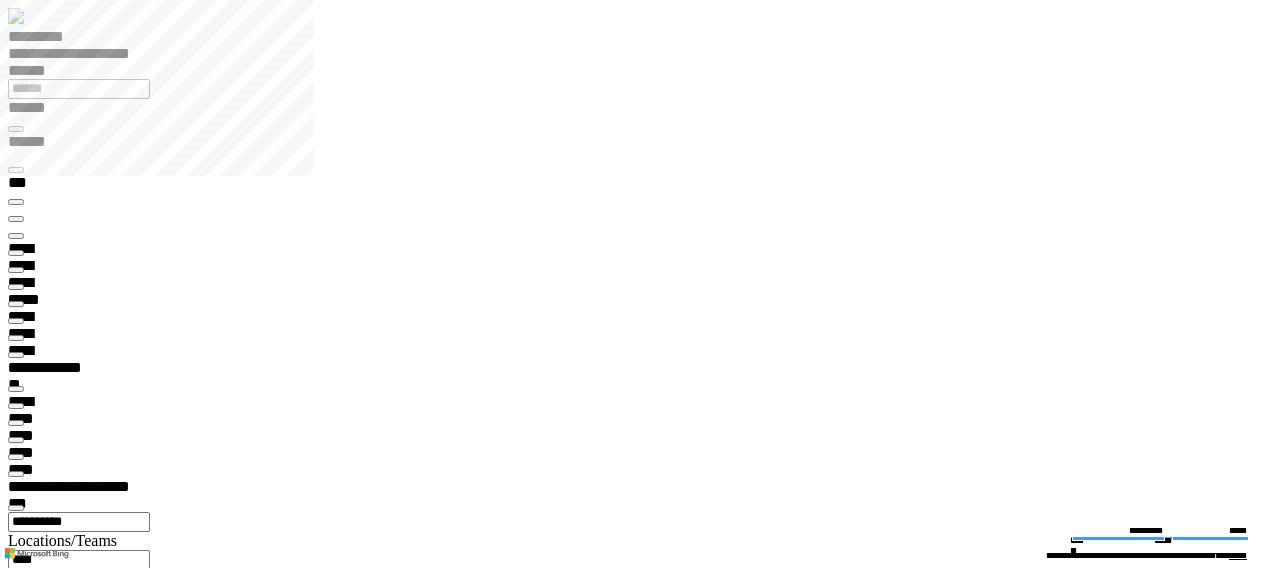 type on "*********" 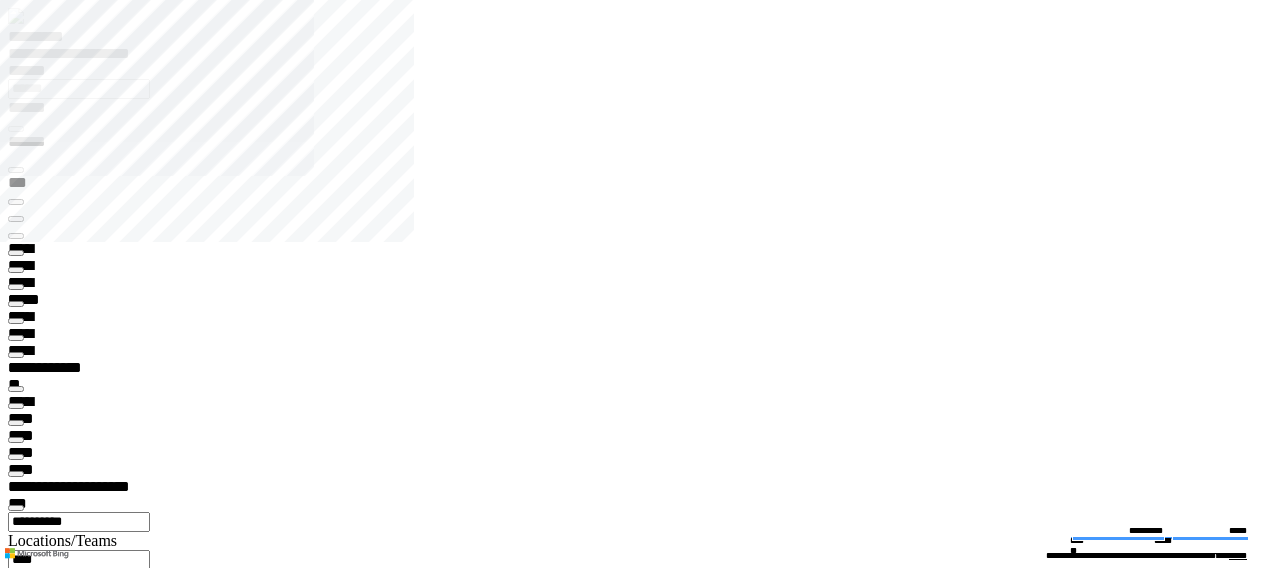 click at bounding box center (16, 5103) 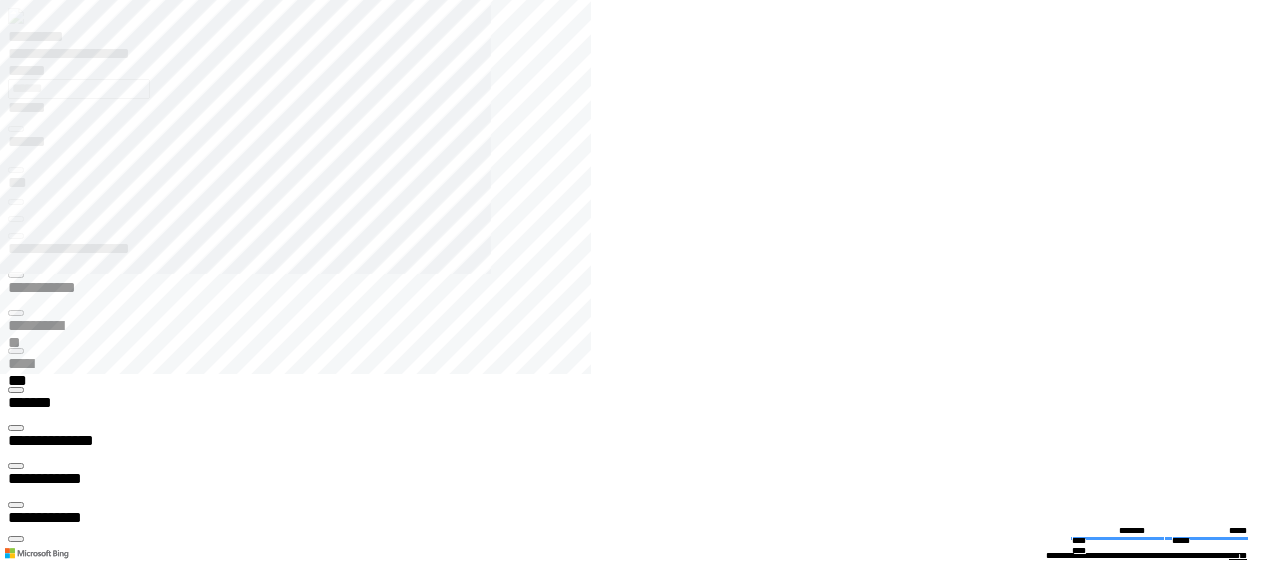 click at bounding box center [644, 1778] 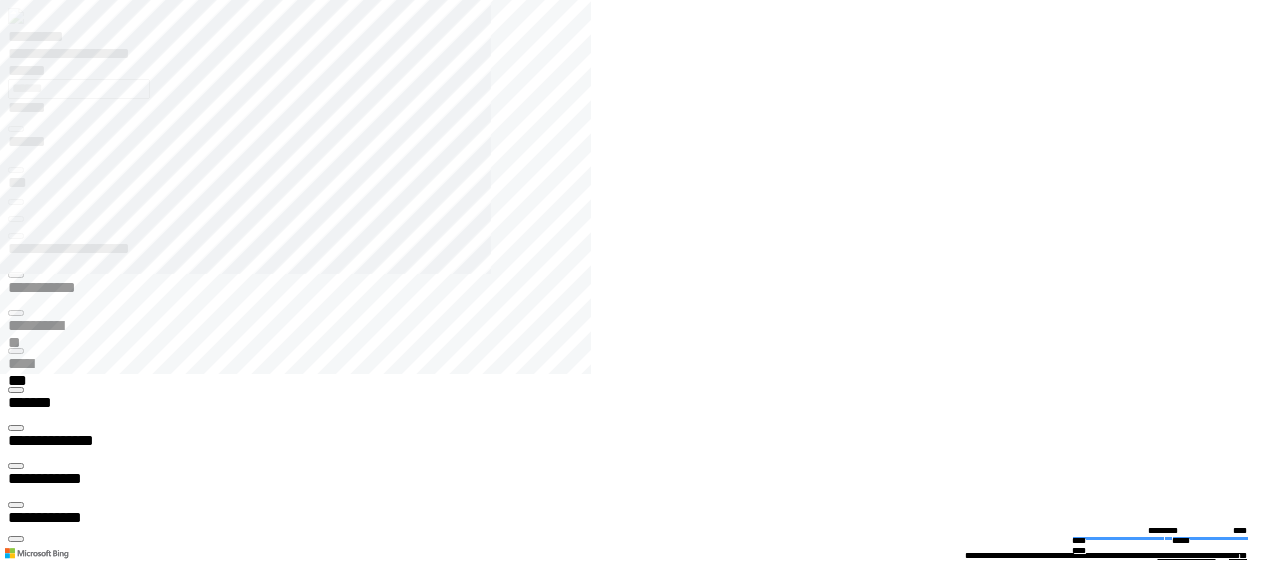 click 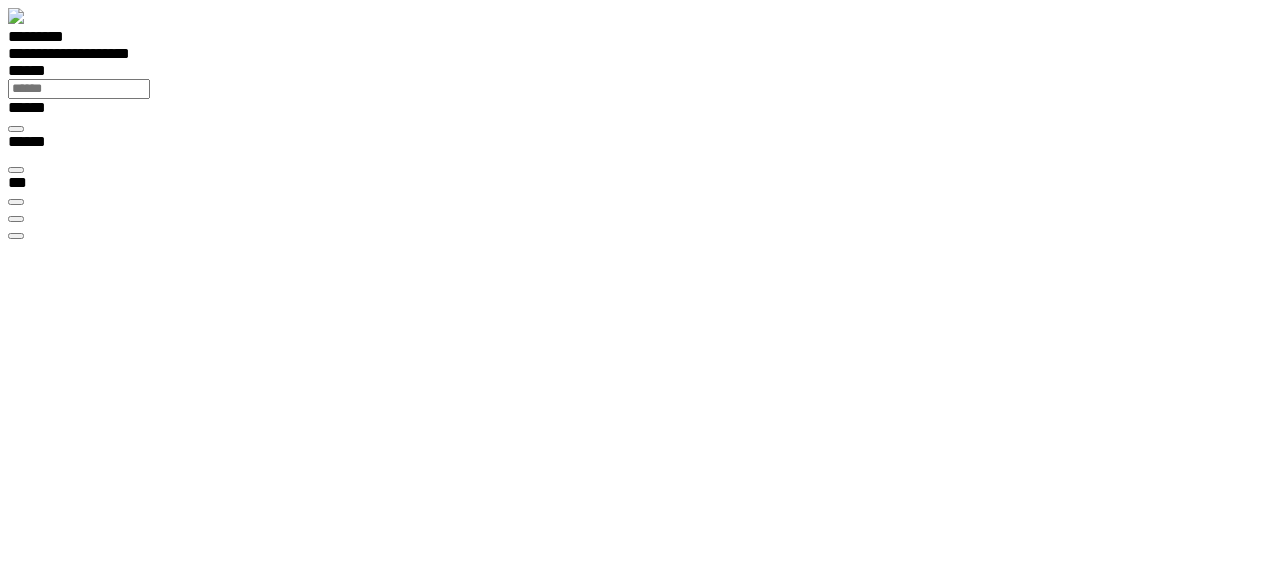 scroll, scrollTop: 99968, scrollLeft: 99789, axis: both 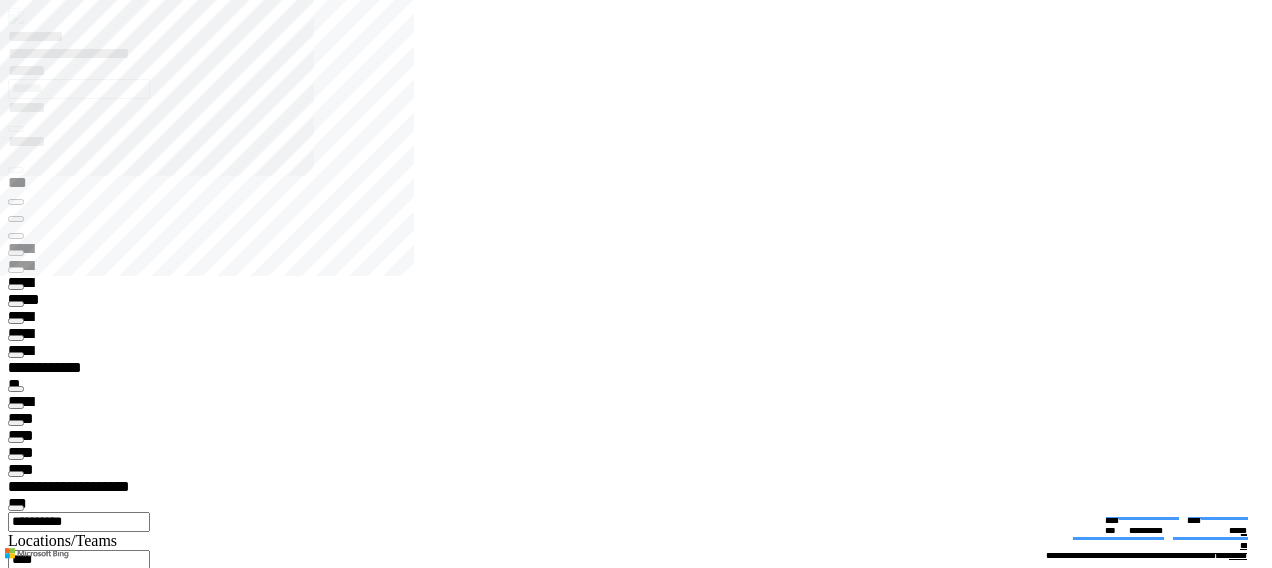 type on "*******" 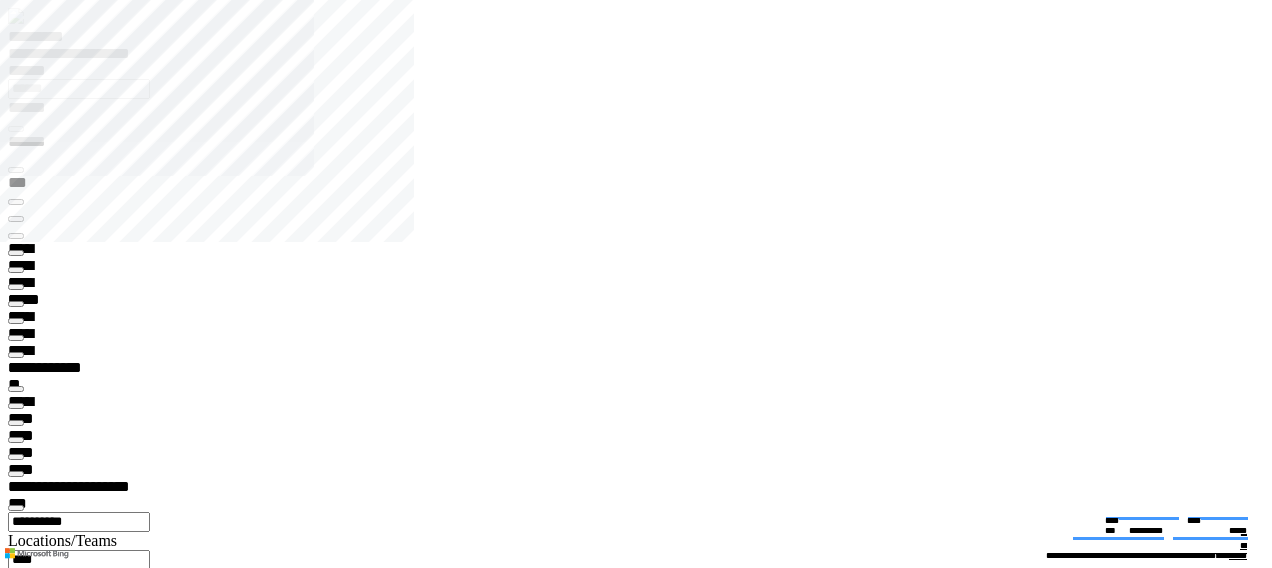 scroll, scrollTop: 0, scrollLeft: 0, axis: both 